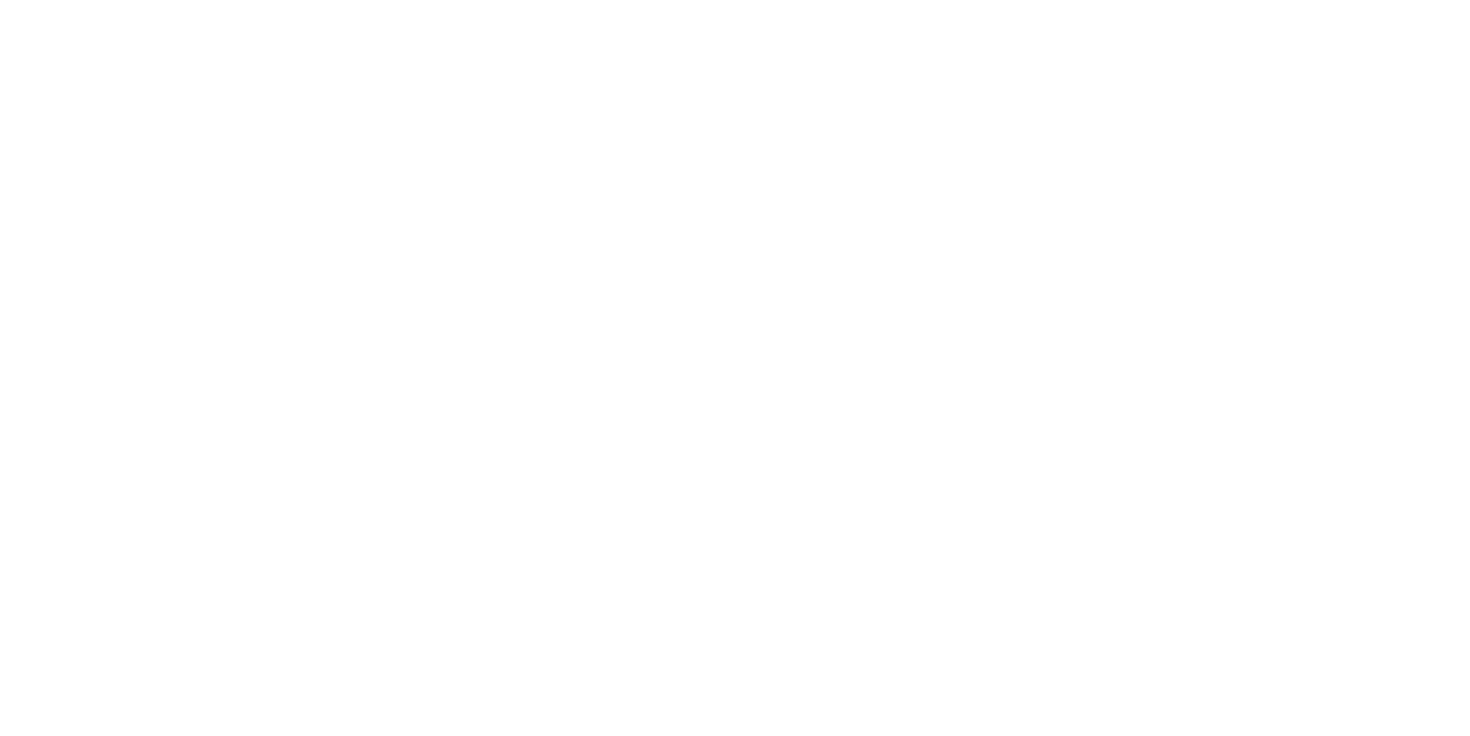 scroll, scrollTop: 0, scrollLeft: 0, axis: both 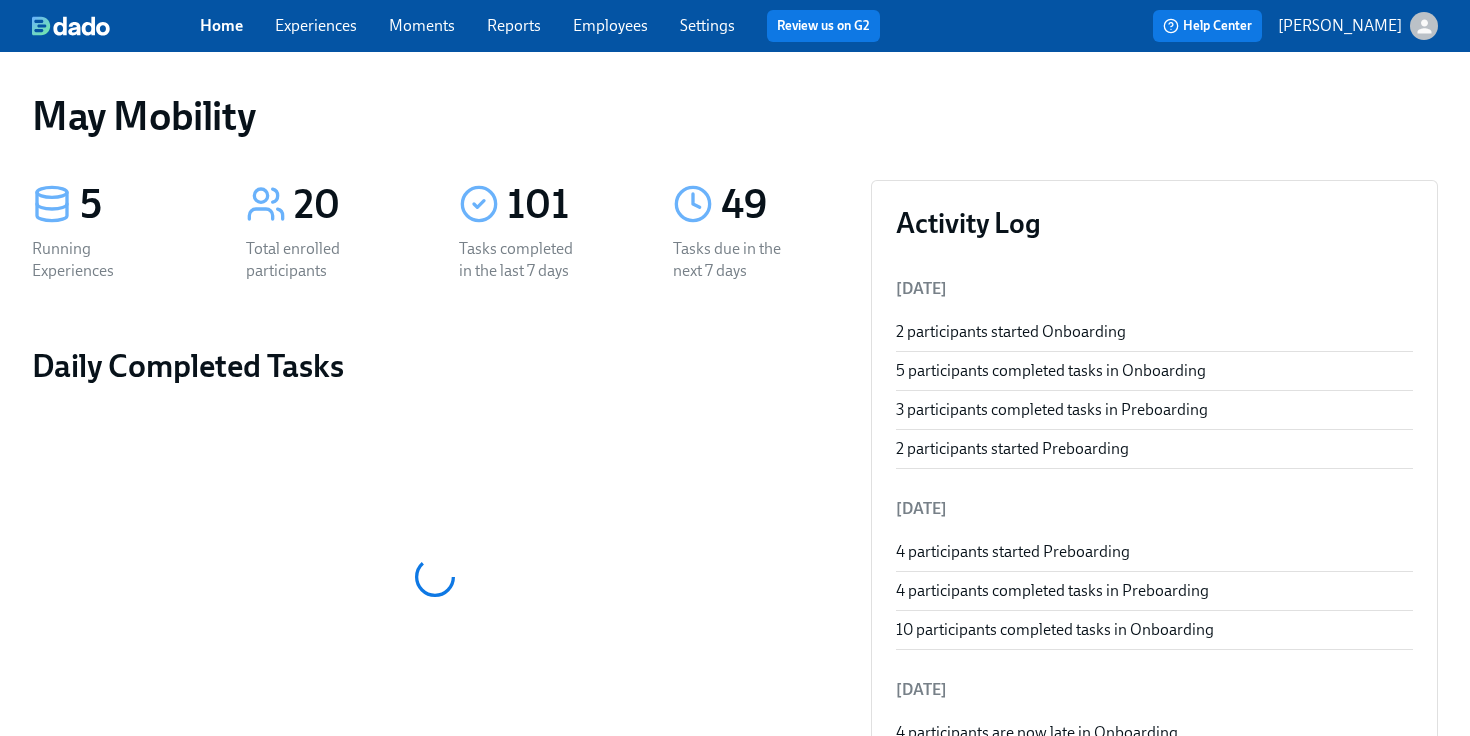 click on "Employees" at bounding box center [610, 25] 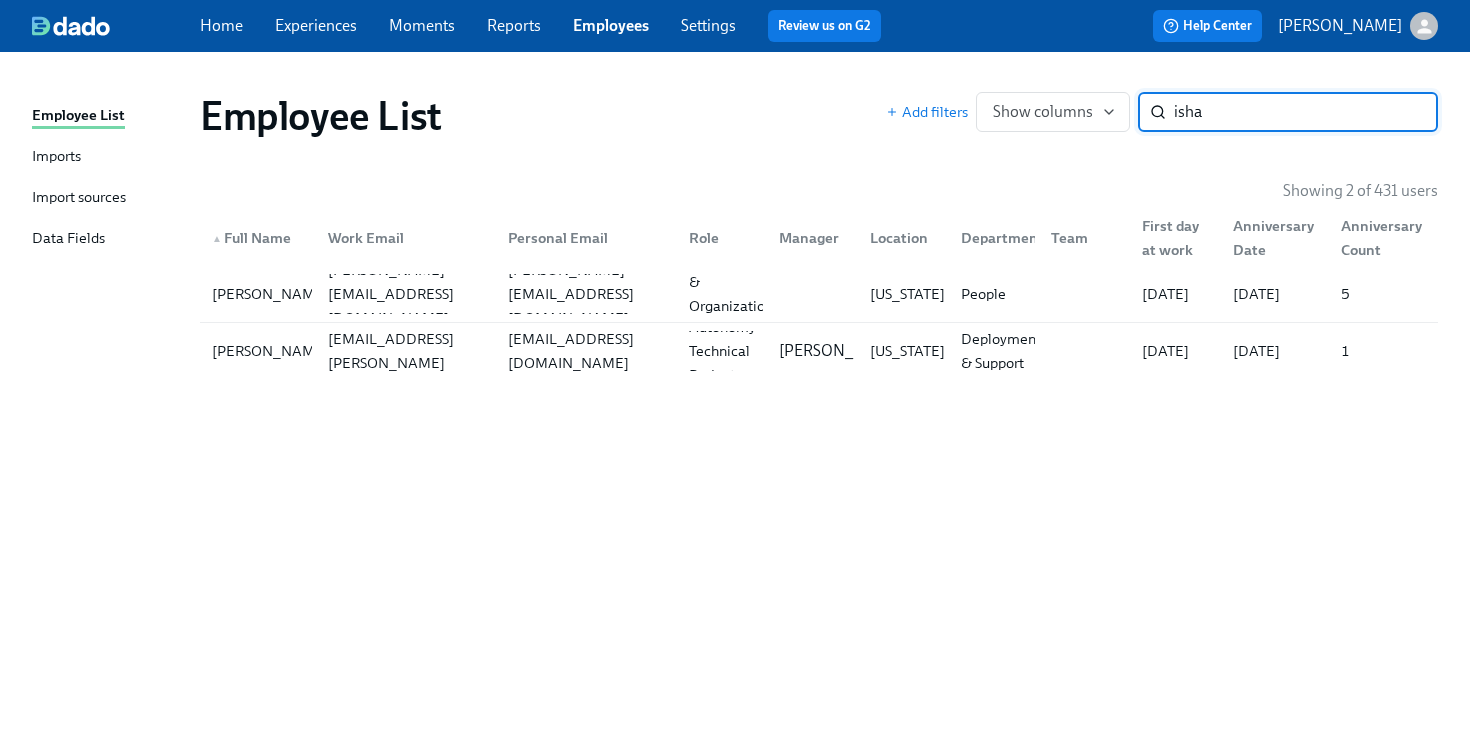 type on "isha" 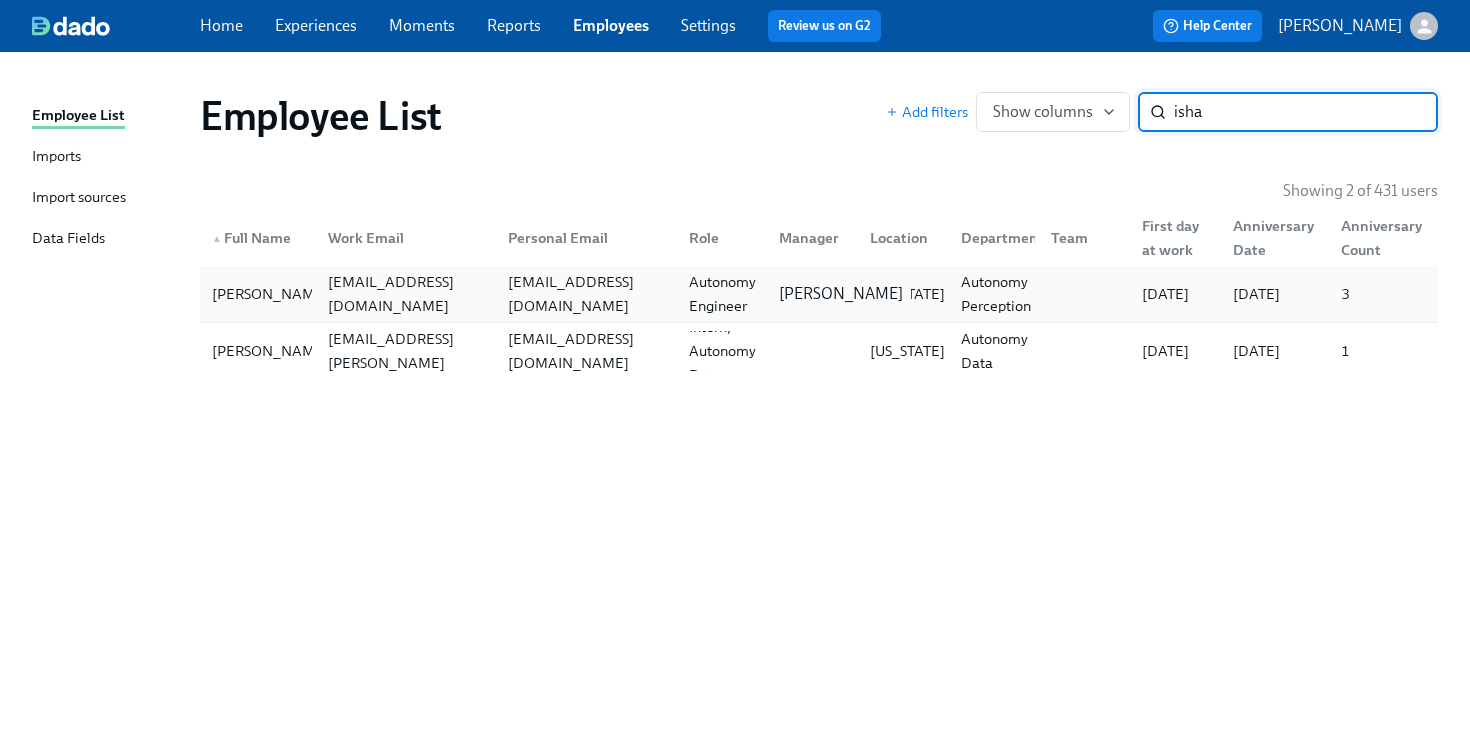 click on "[PERSON_NAME]" at bounding box center (841, 294) 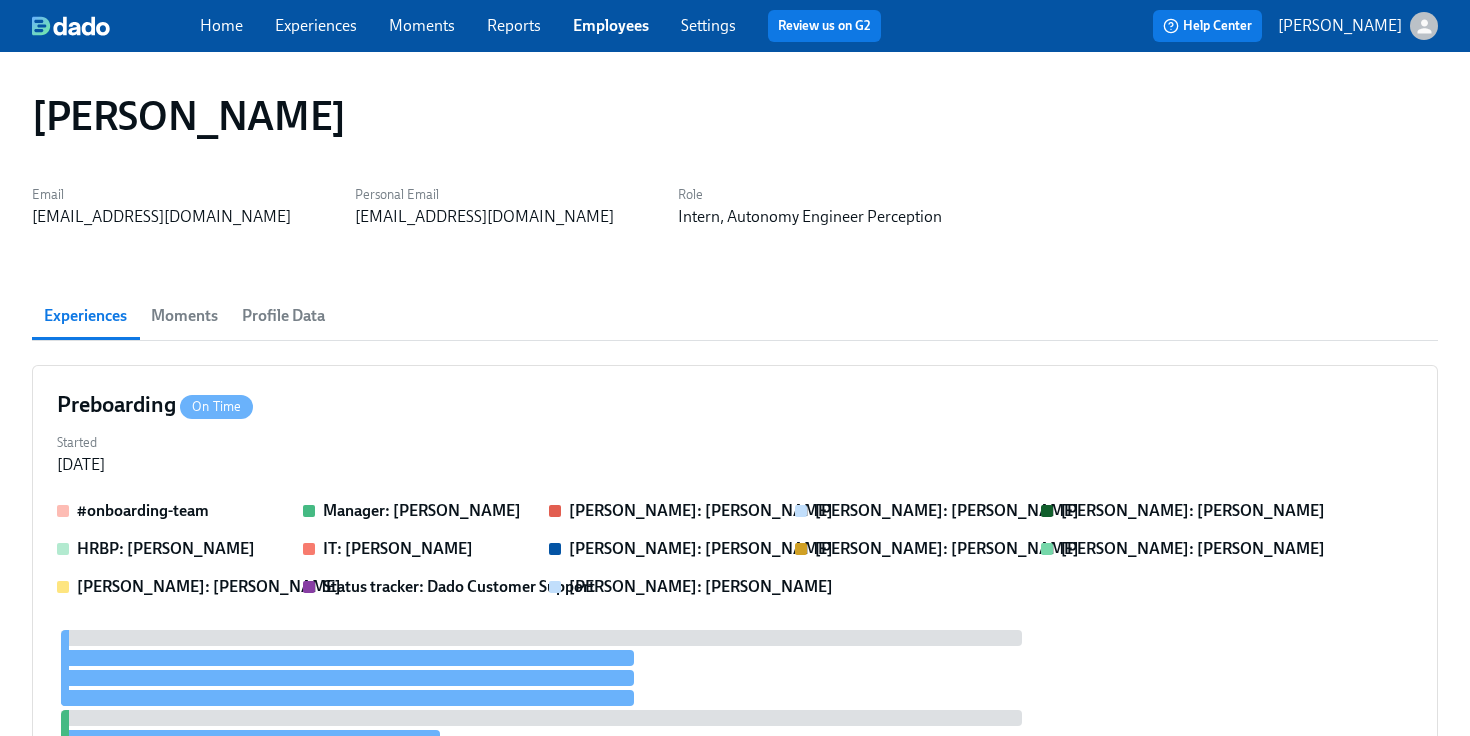 click on "Profile Data" at bounding box center (283, 316) 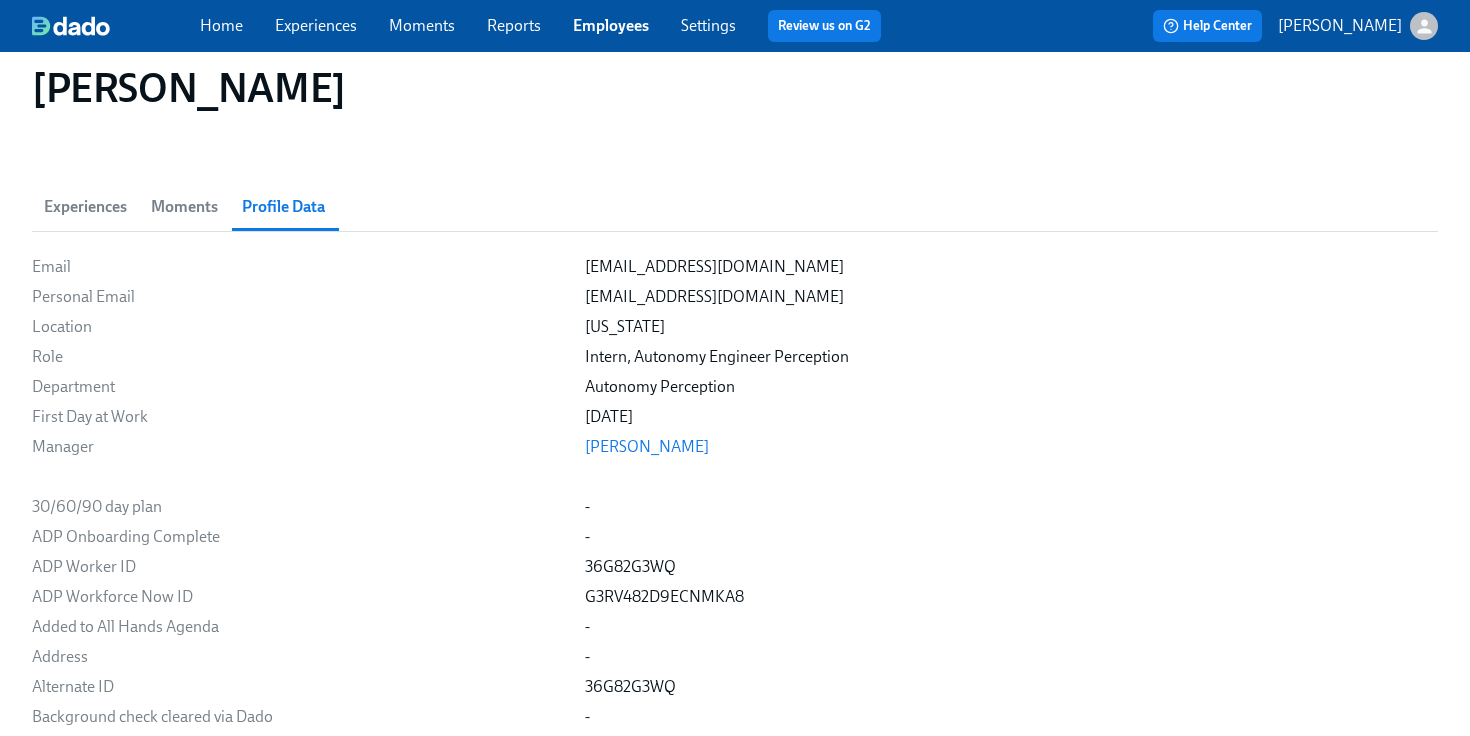 scroll, scrollTop: 112, scrollLeft: 0, axis: vertical 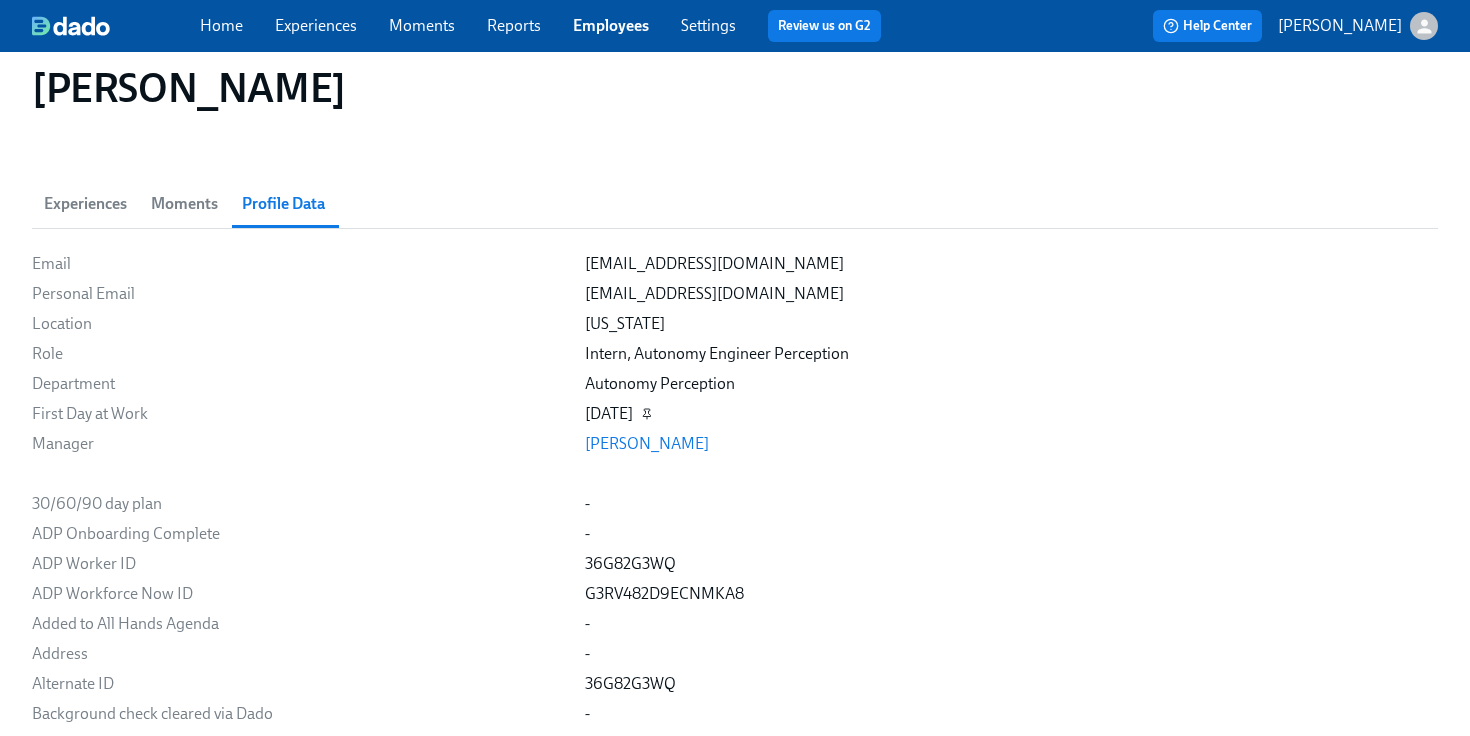 click 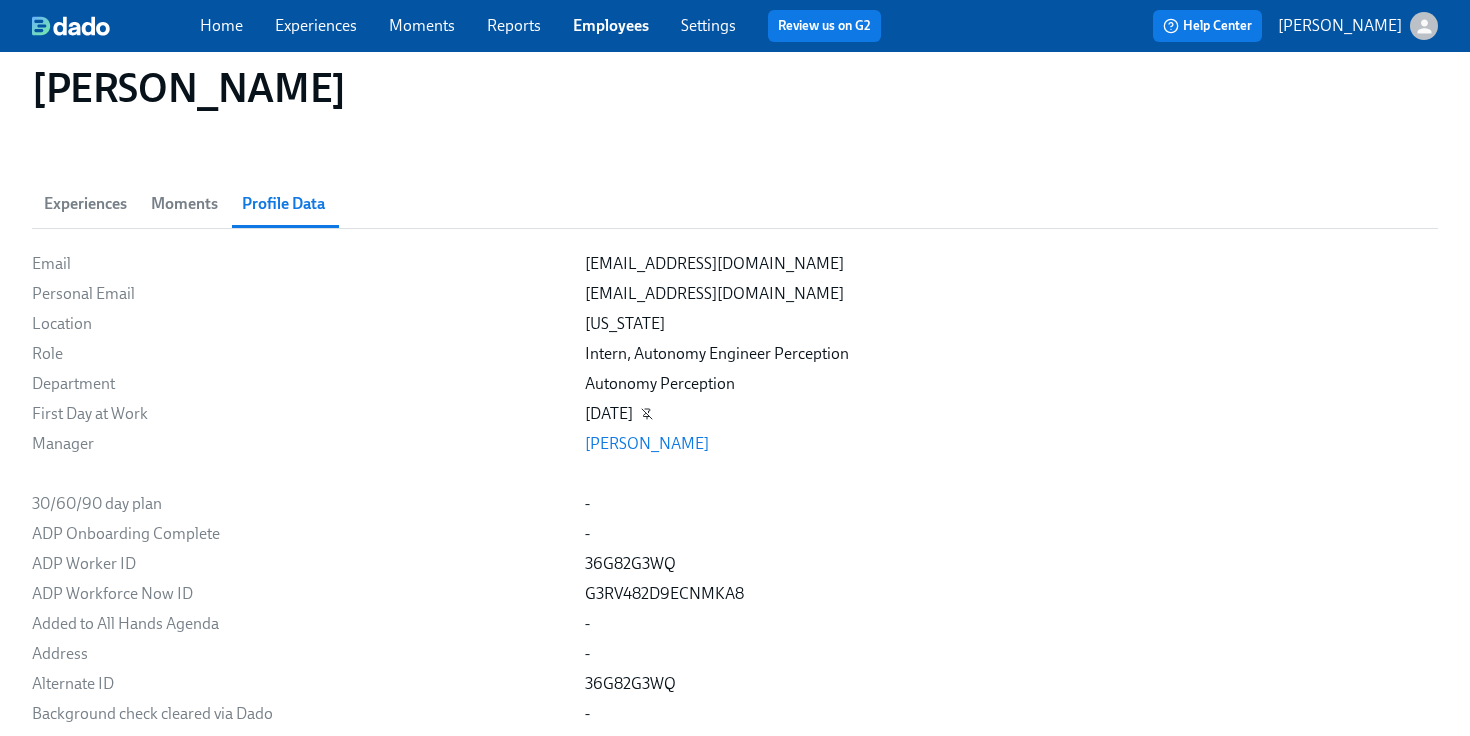 click 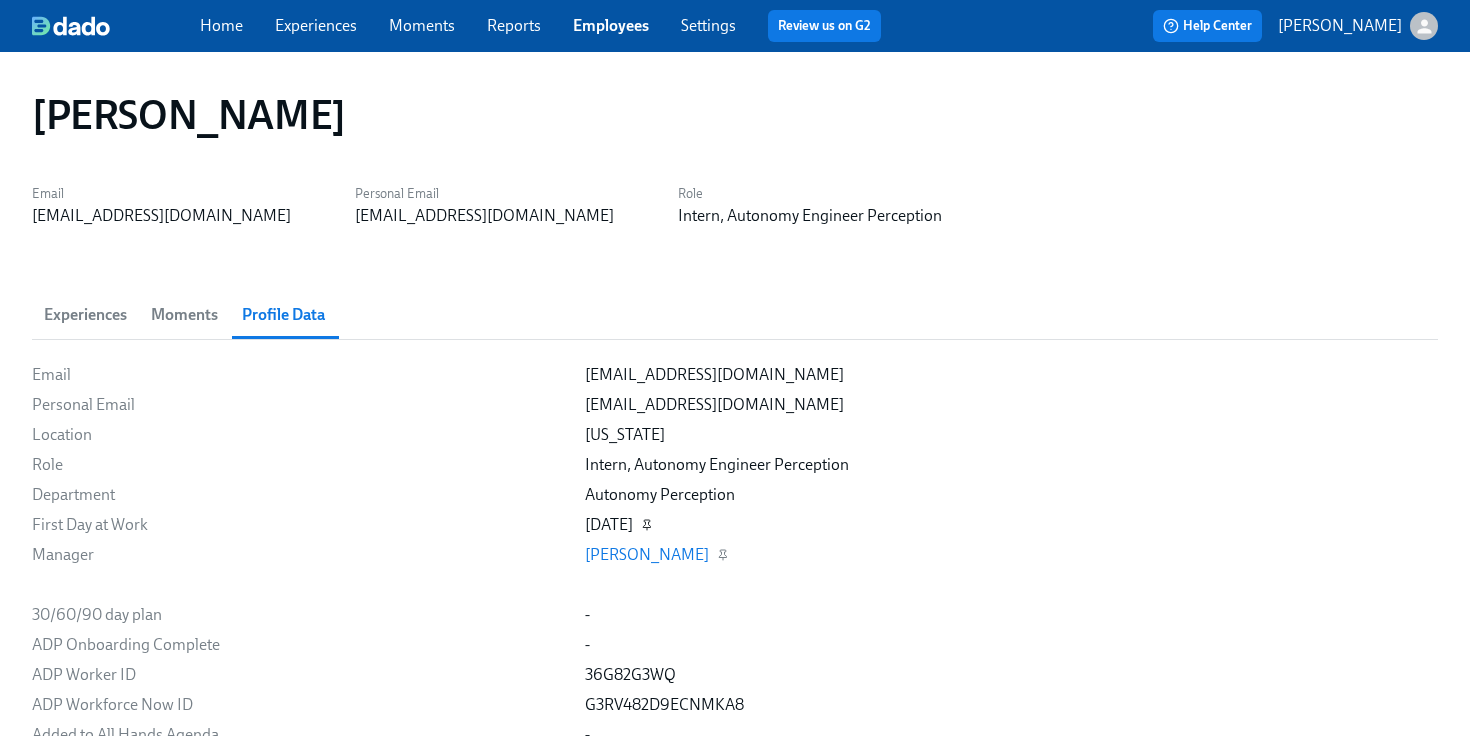 scroll, scrollTop: 0, scrollLeft: 0, axis: both 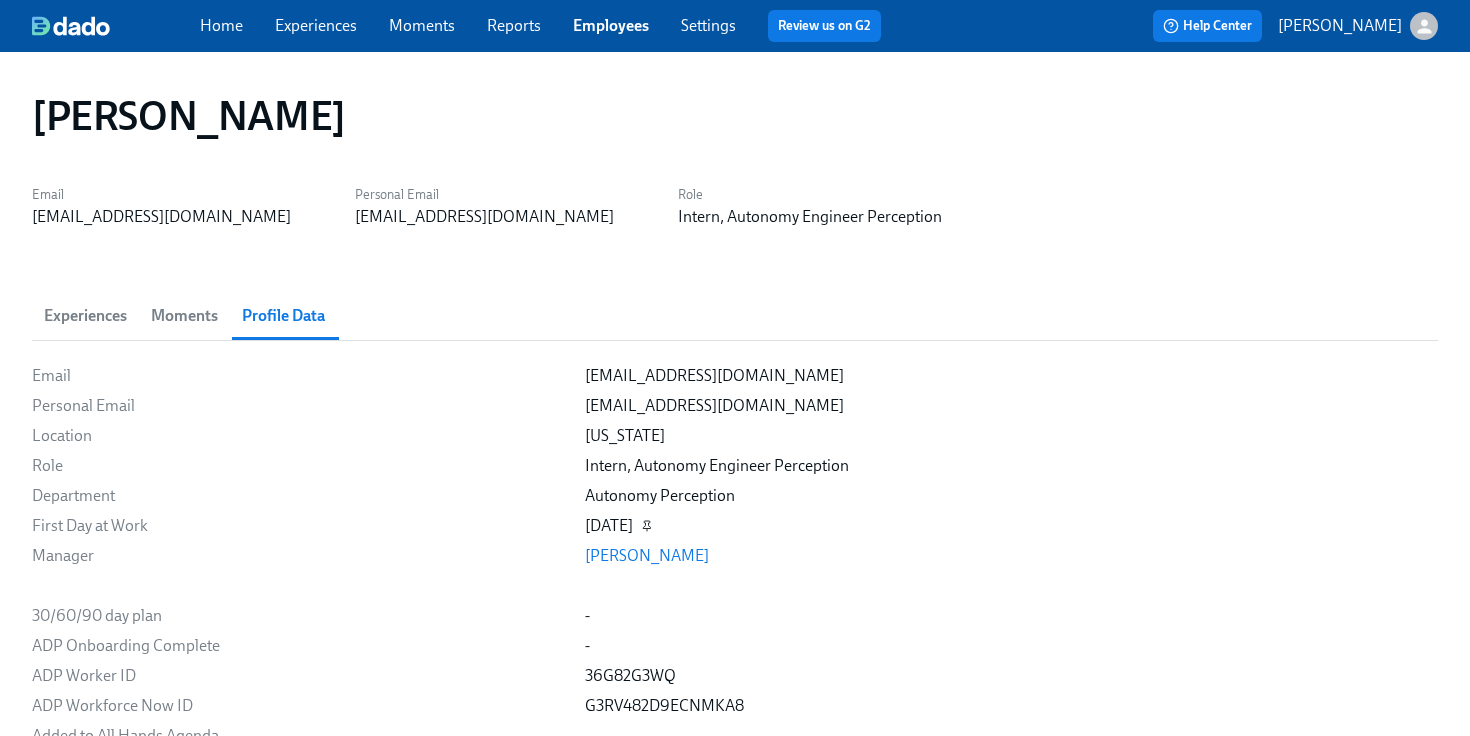 click on "Experiences" at bounding box center (85, 316) 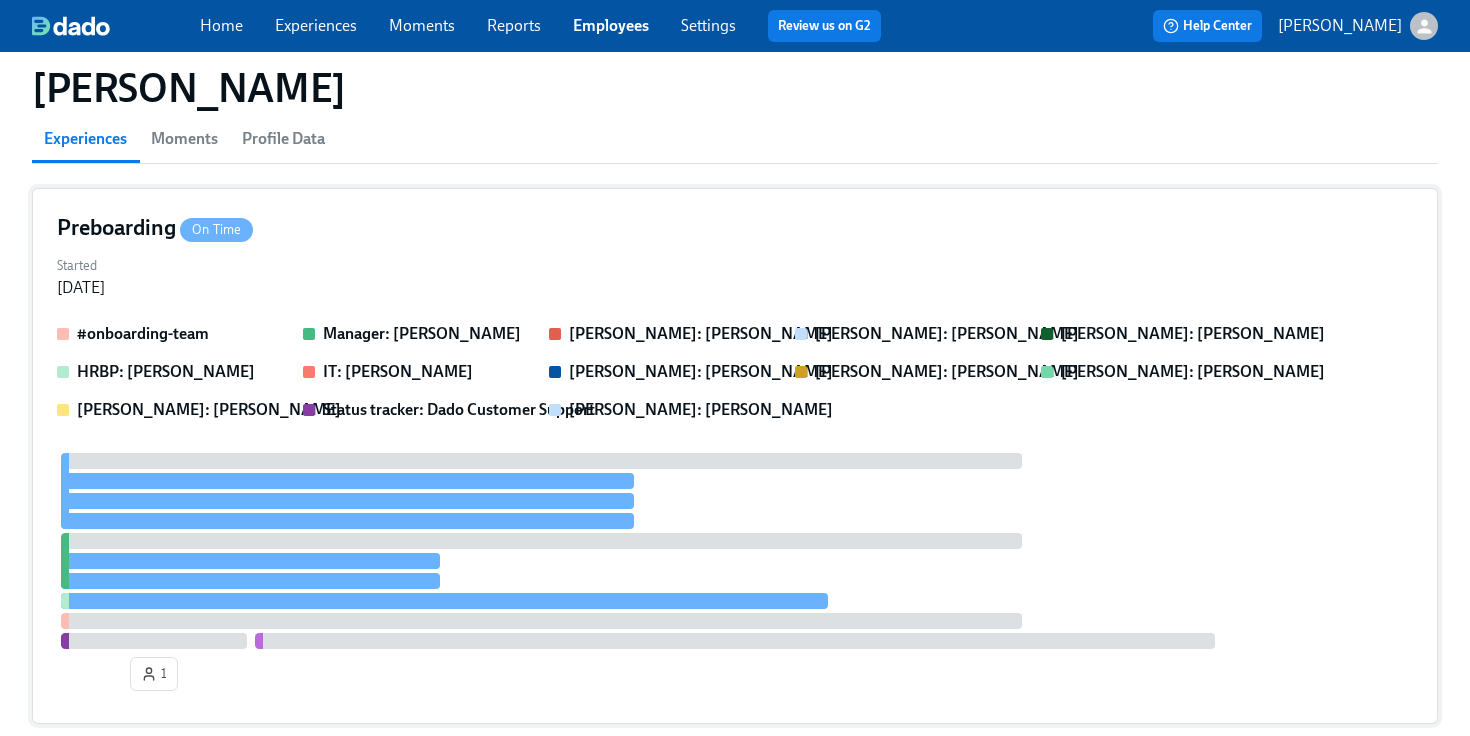scroll, scrollTop: 174, scrollLeft: 0, axis: vertical 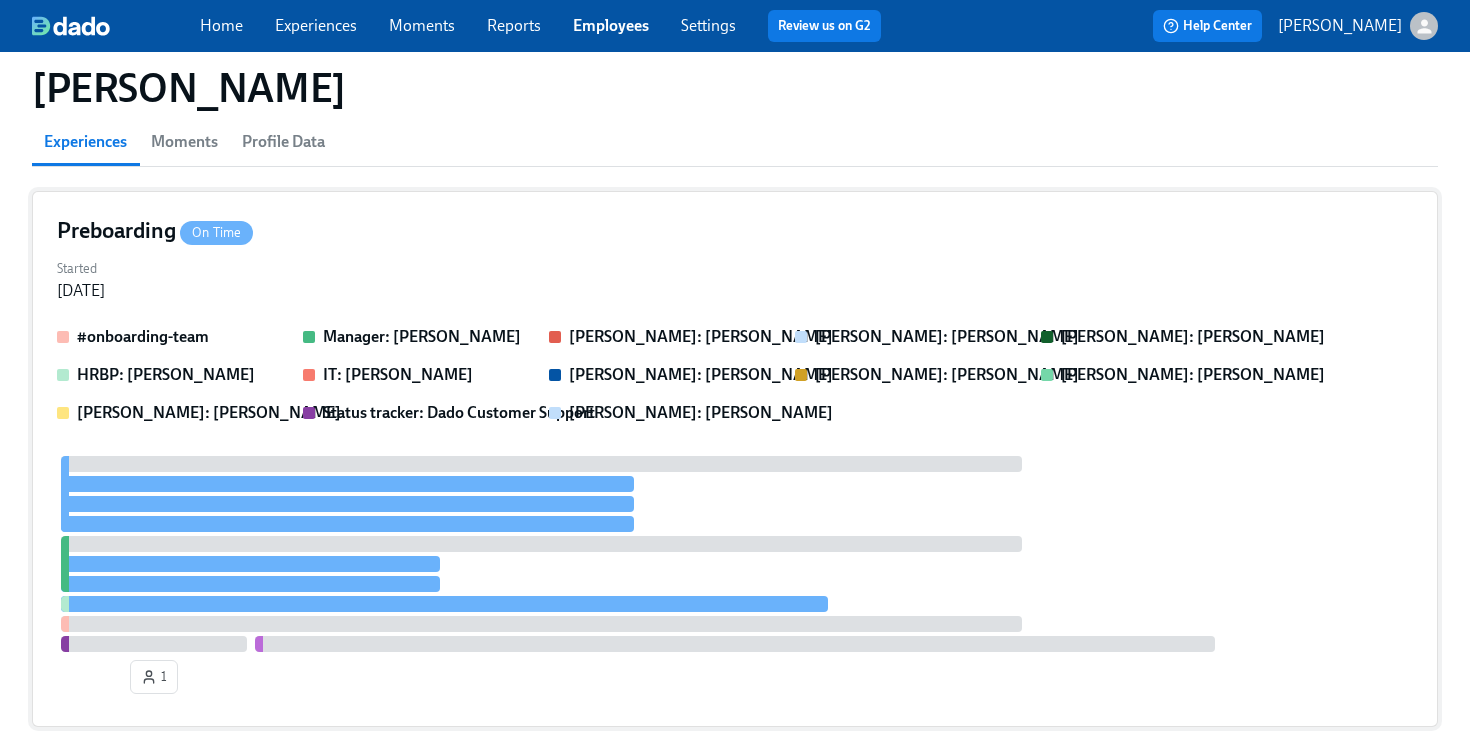 click on "Started [DATE]" at bounding box center [735, 278] 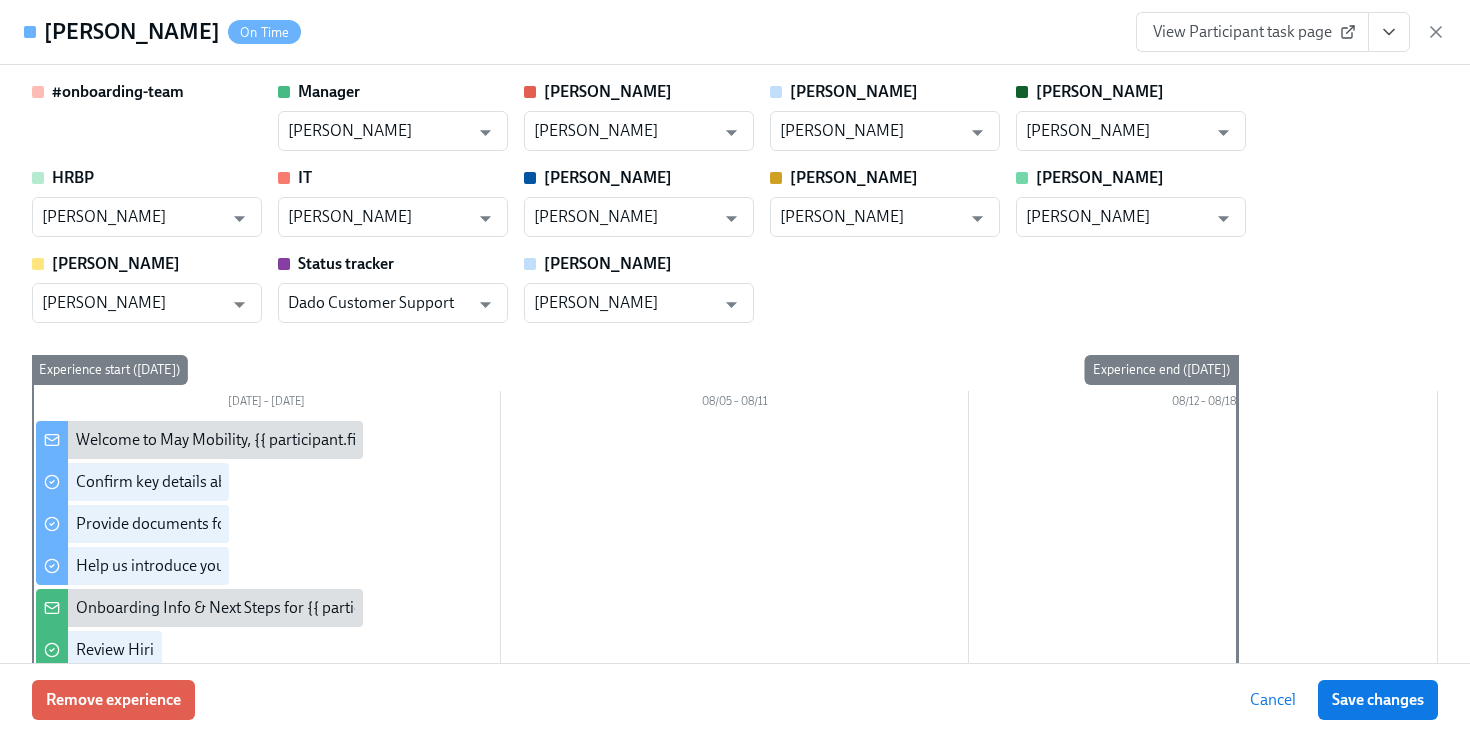 click on "Welcome to May Mobility, {{ participant.firstName }}! 🎉" at bounding box center [267, 440] 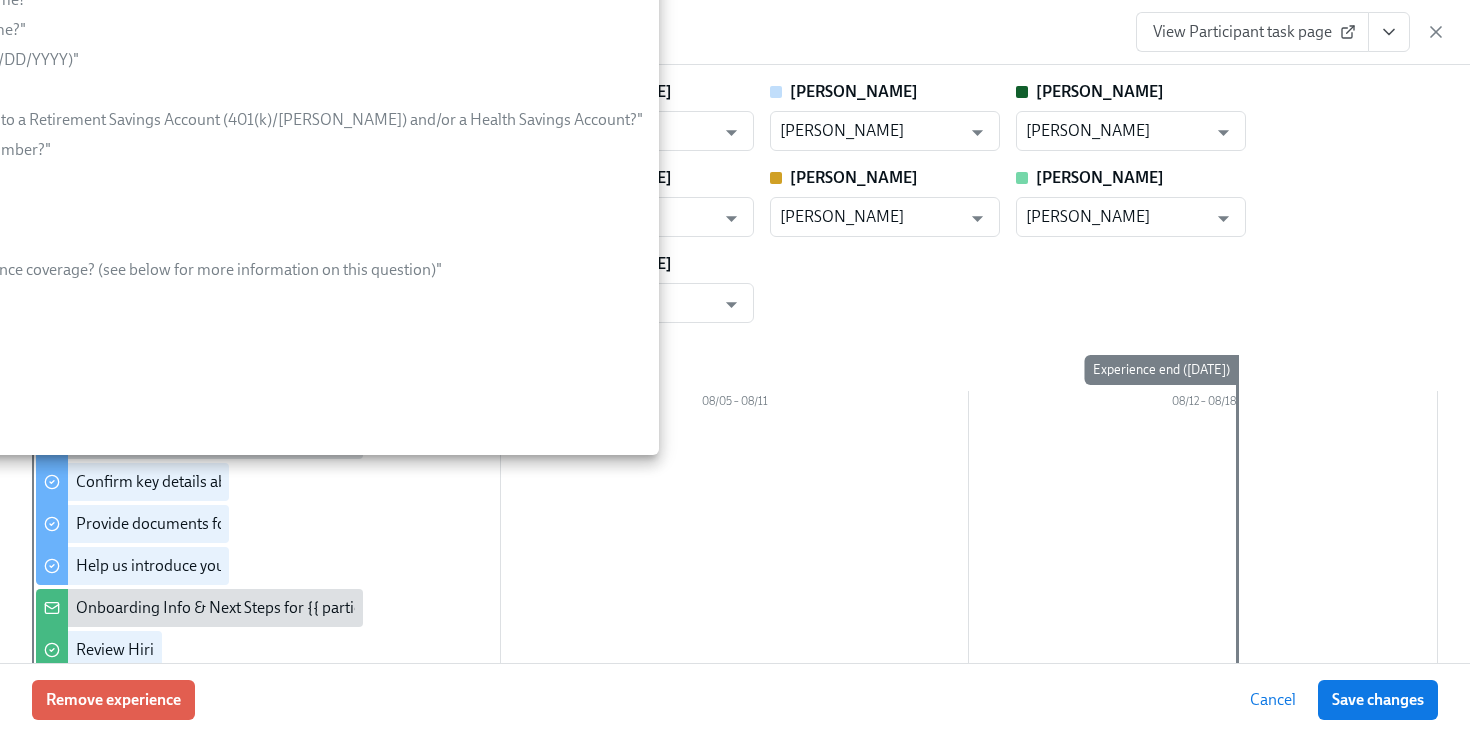click on "Confirm key details about yourself" at bounding box center (192, 482) 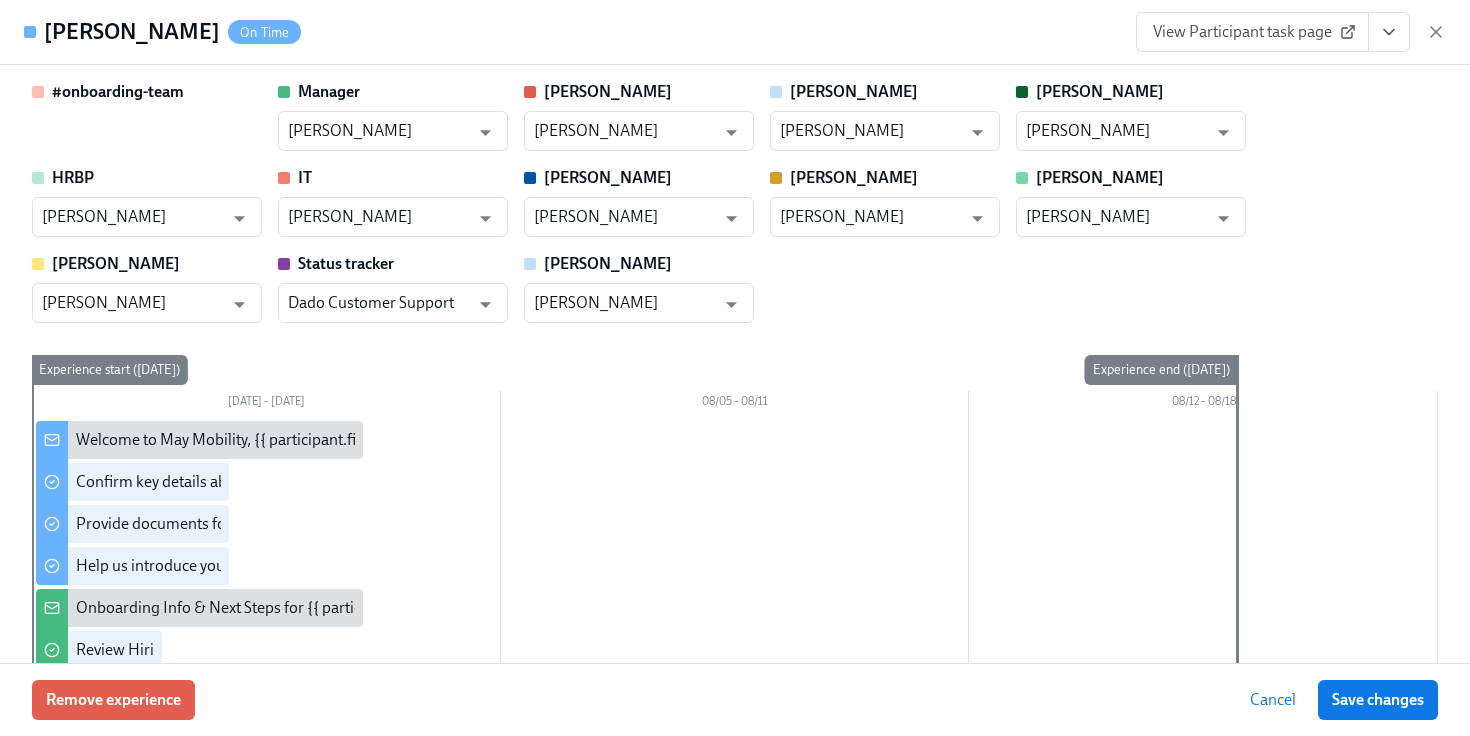 click on "Onboarding Info & Next Steps for {{ participant.fullName }}" at bounding box center [277, 608] 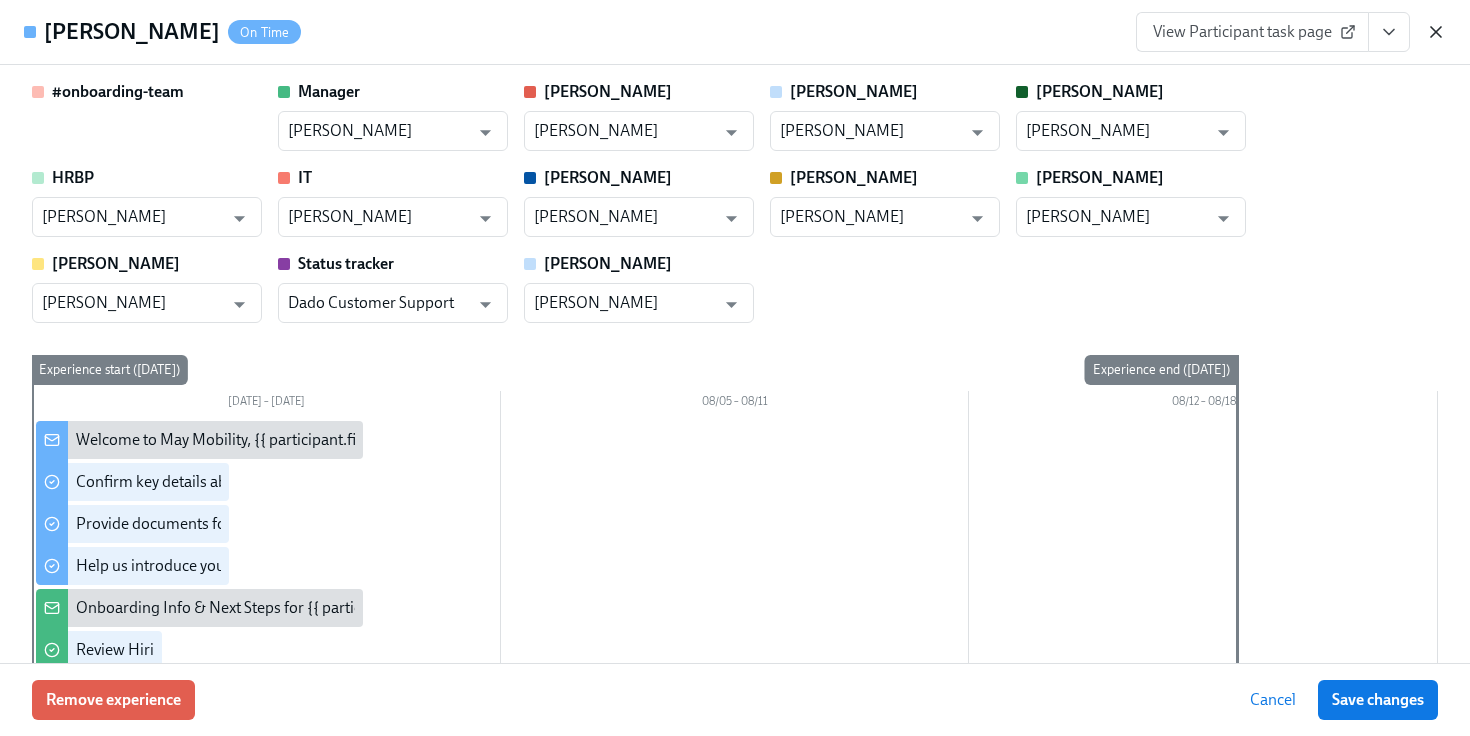 click 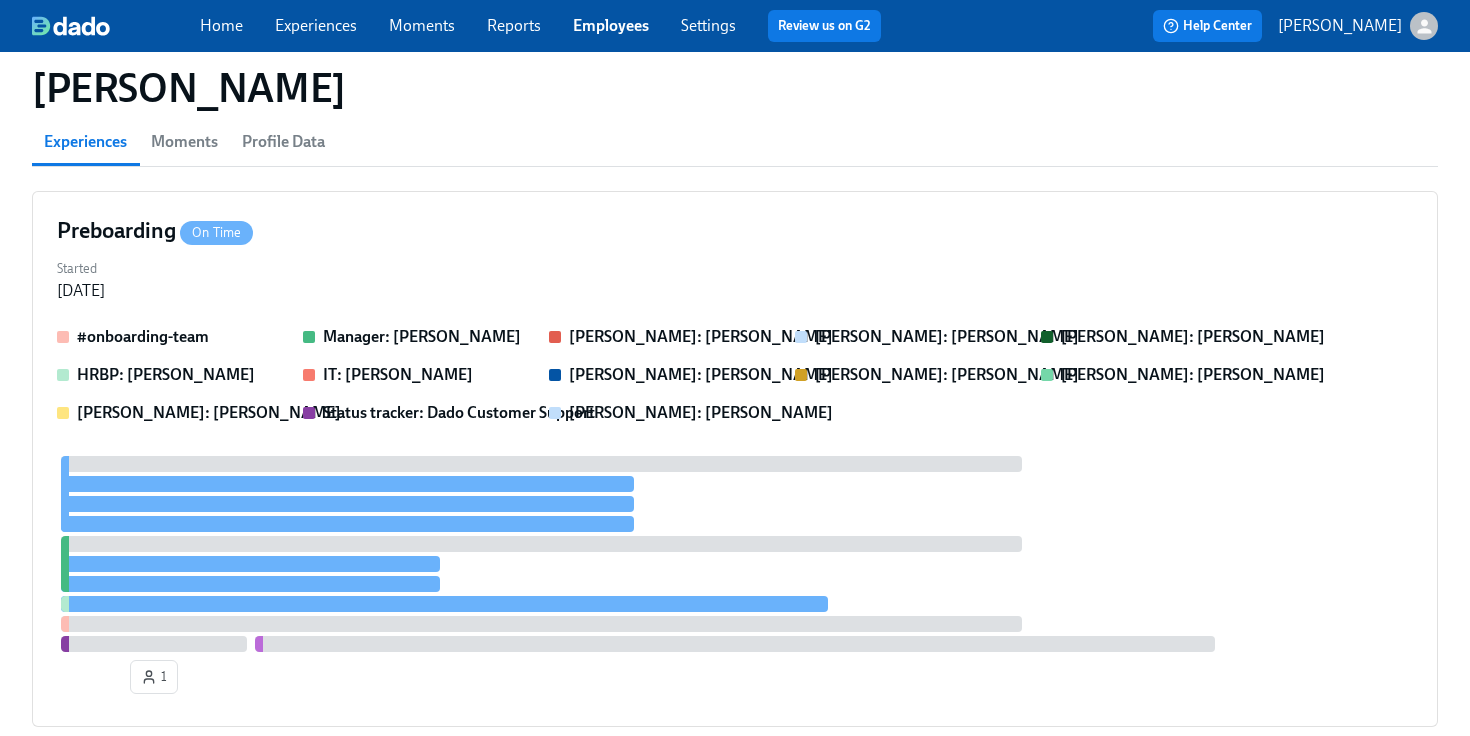 click on "Settings" at bounding box center (708, 25) 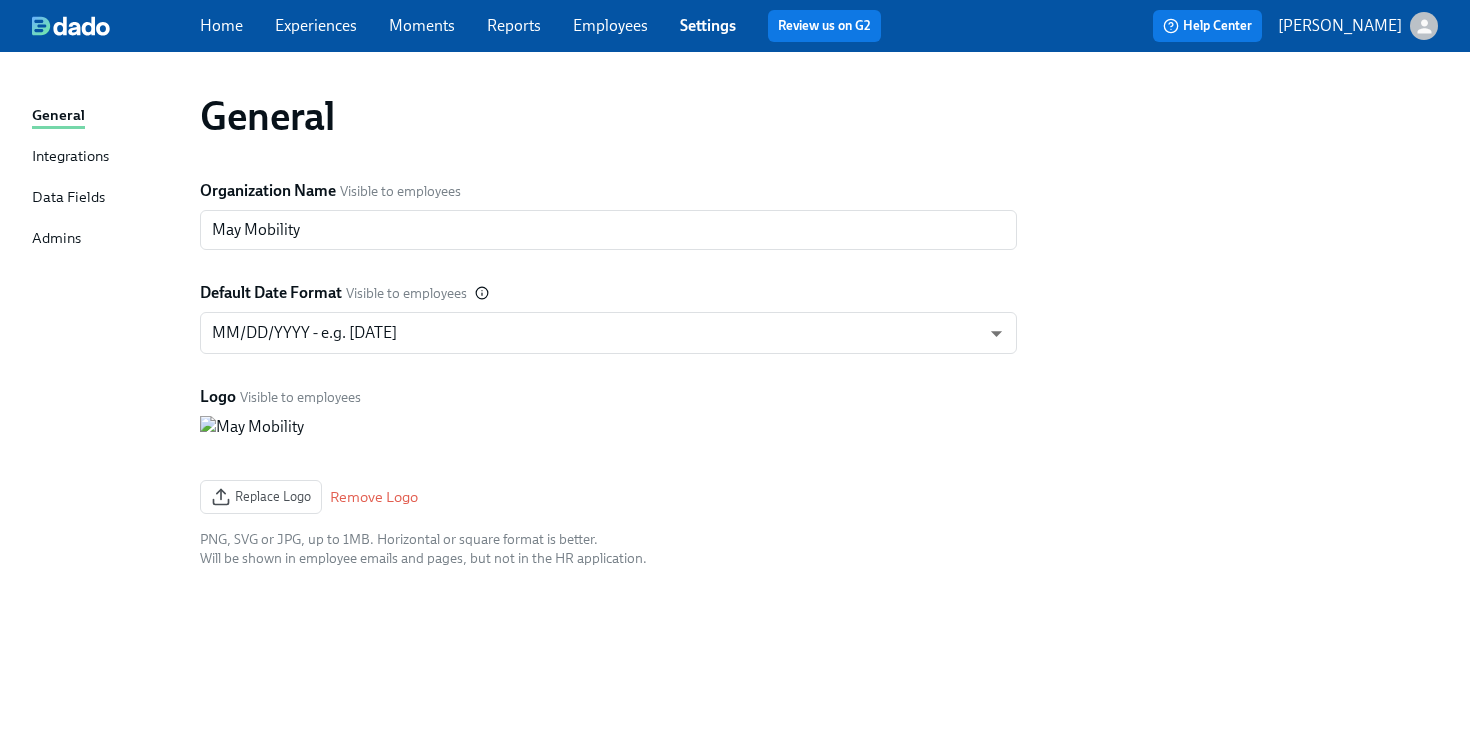 click on "Home Experiences Moments Reports Employees Settings Review us on G2 Help Center [PERSON_NAME]" at bounding box center (735, 26) 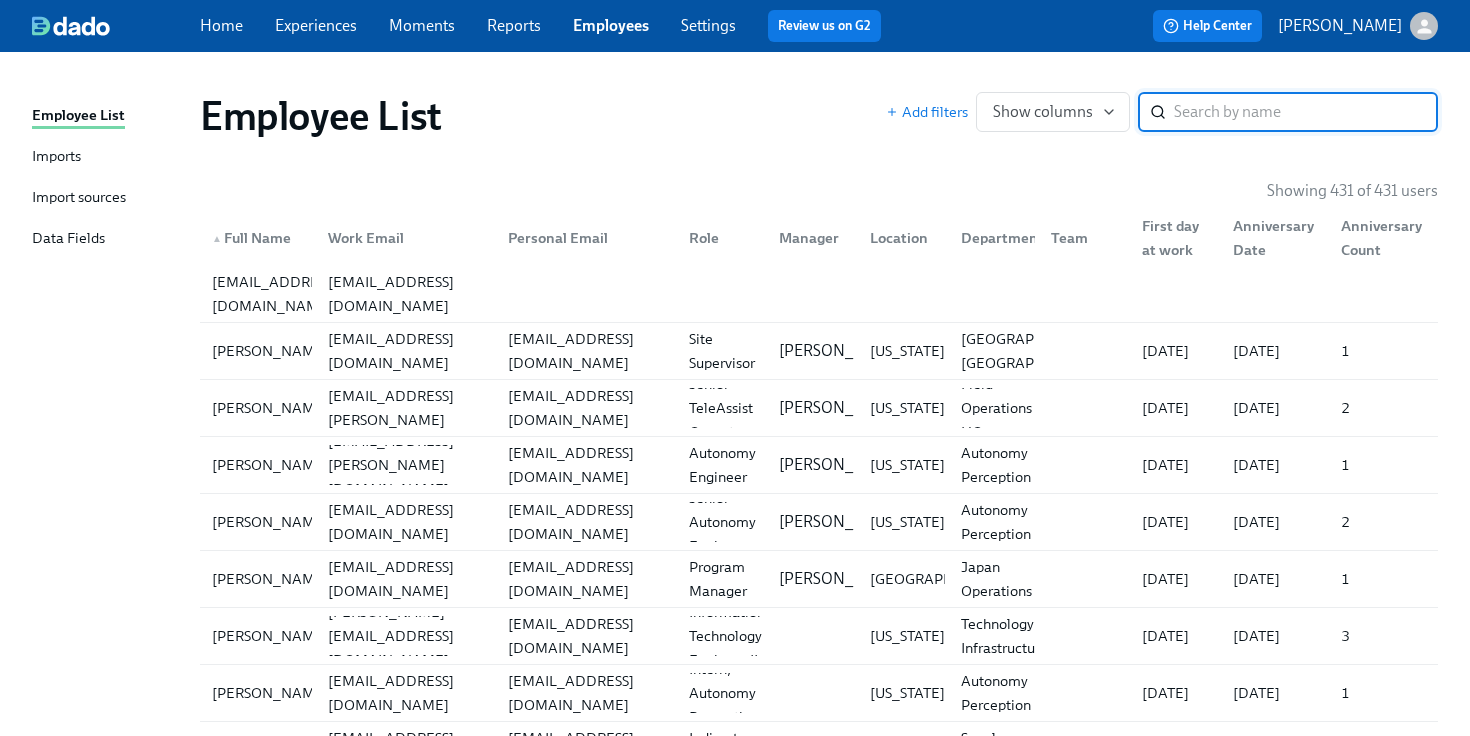 click on "Imports" at bounding box center [108, 157] 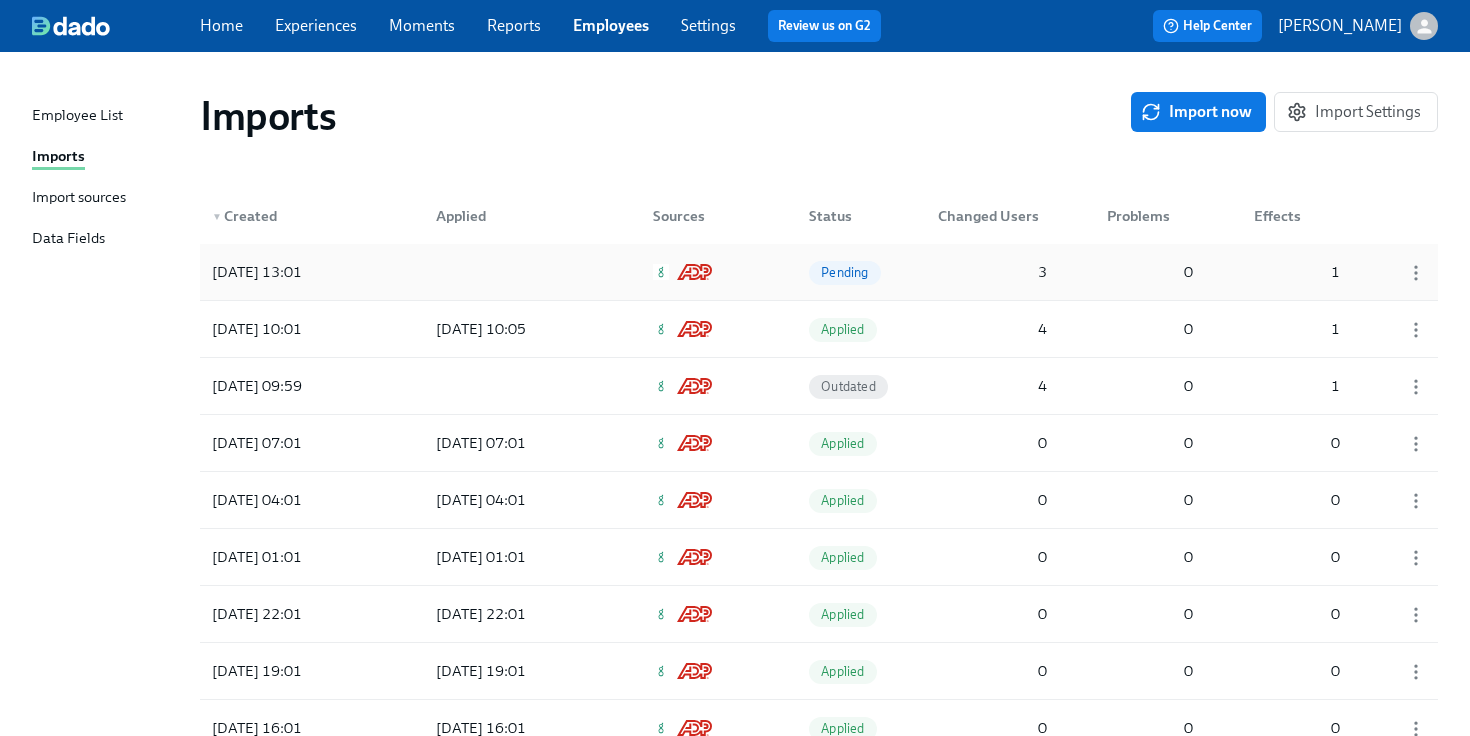 click at bounding box center [510, 272] 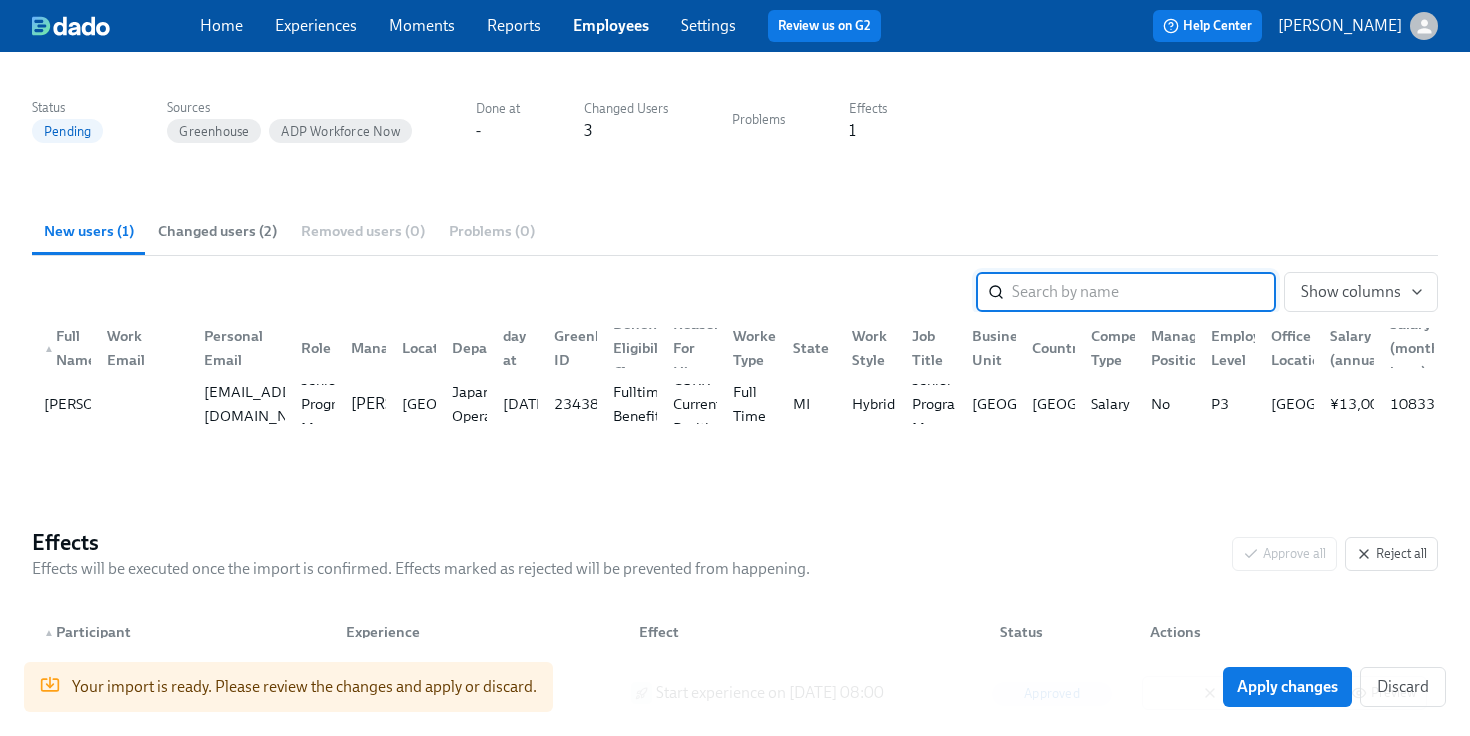 scroll, scrollTop: 136, scrollLeft: 0, axis: vertical 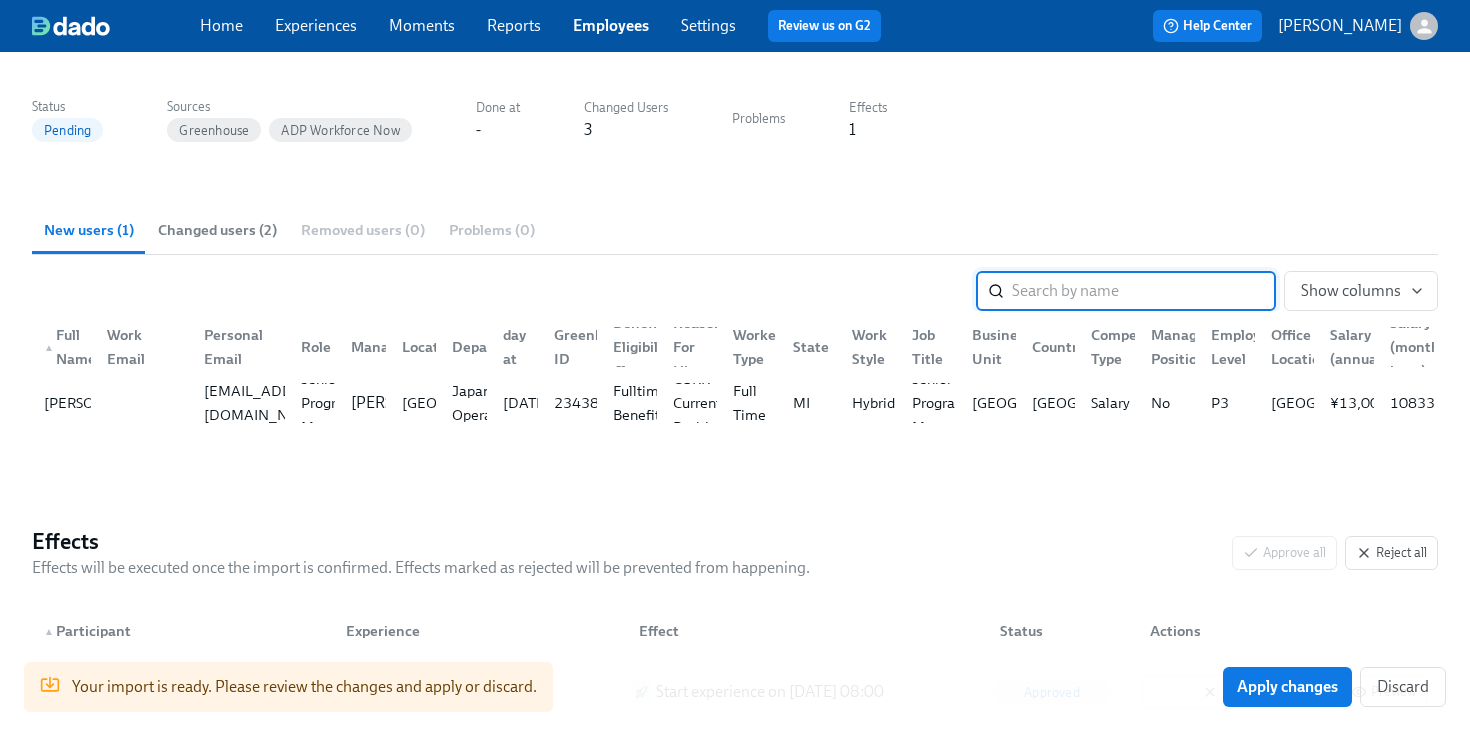 click on "Changed users (2)" at bounding box center [217, 230] 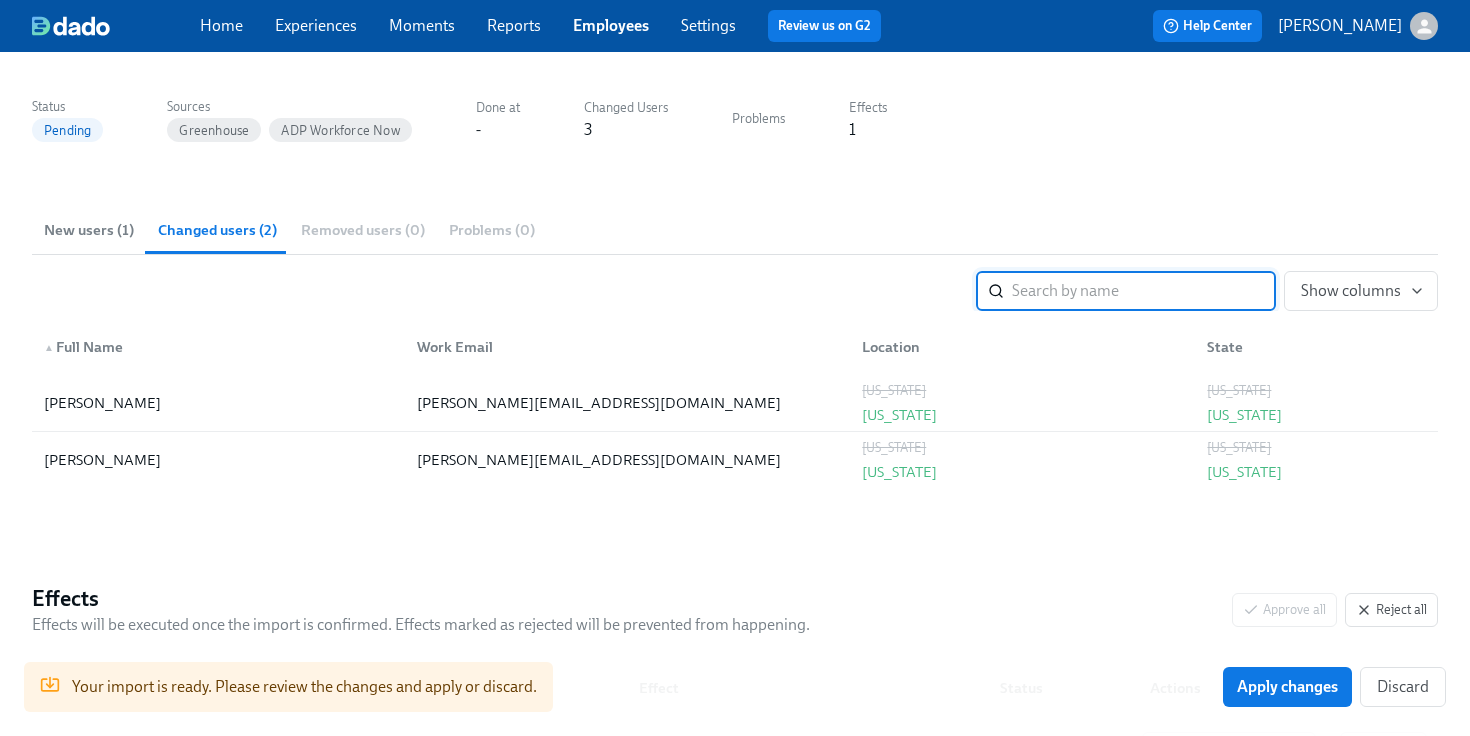 click on "New users (1)" at bounding box center (89, 230) 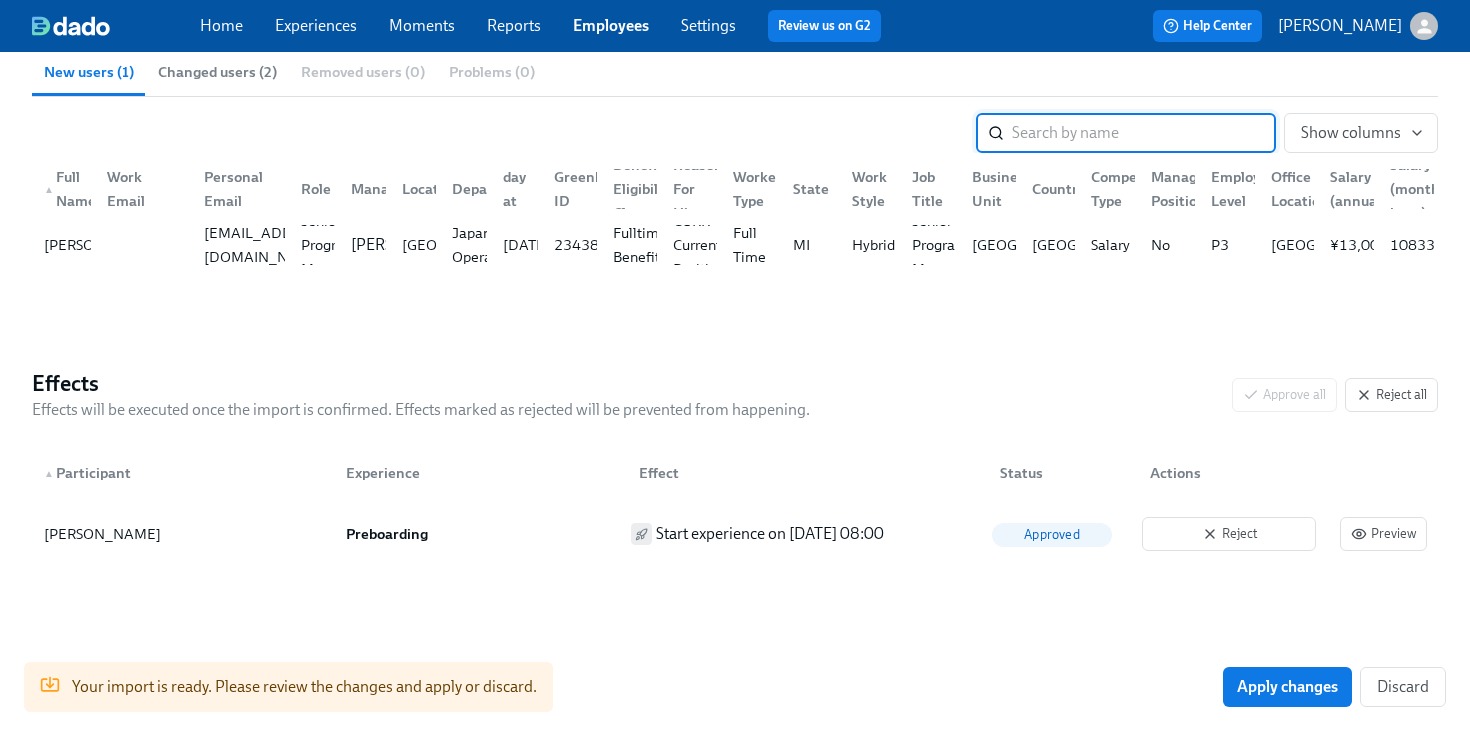scroll, scrollTop: 292, scrollLeft: 0, axis: vertical 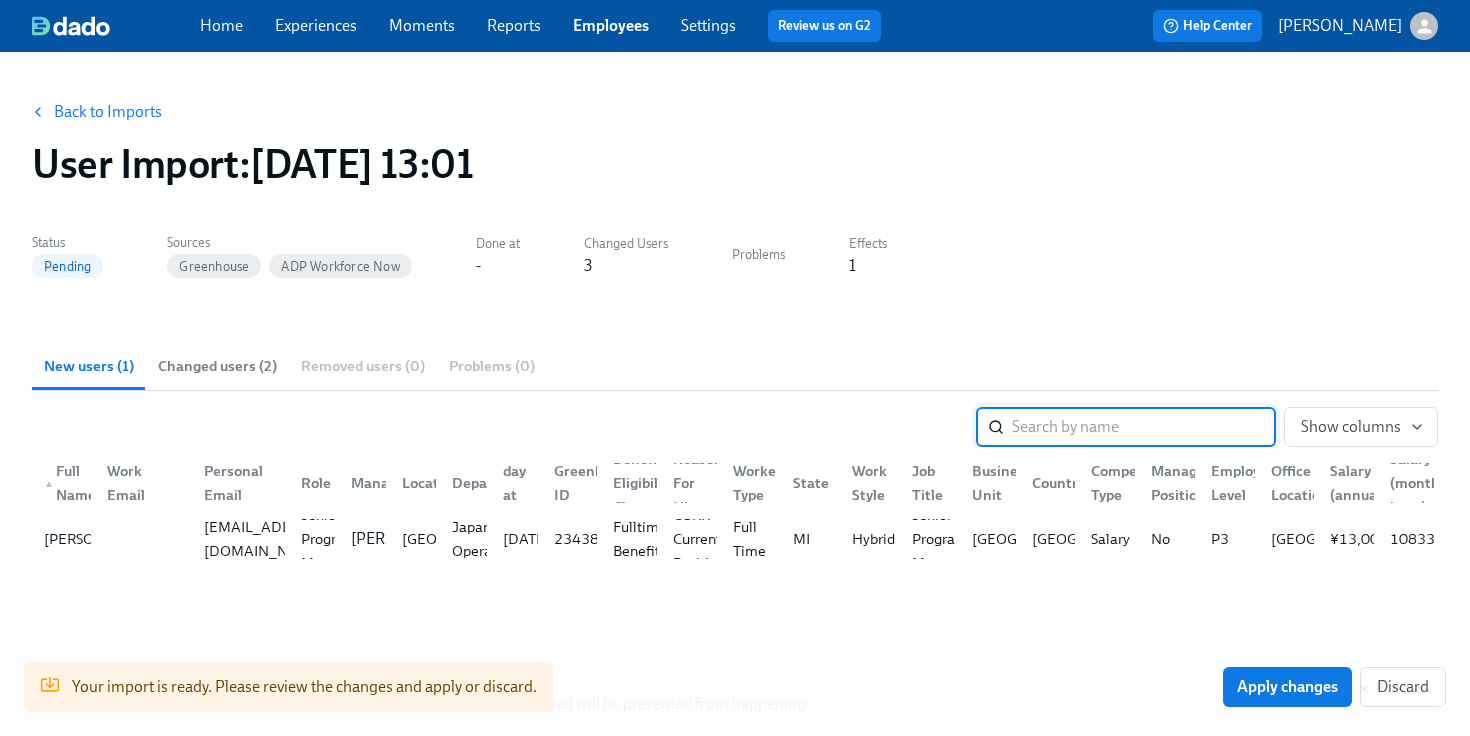 click on "Back to Imports" at bounding box center [108, 112] 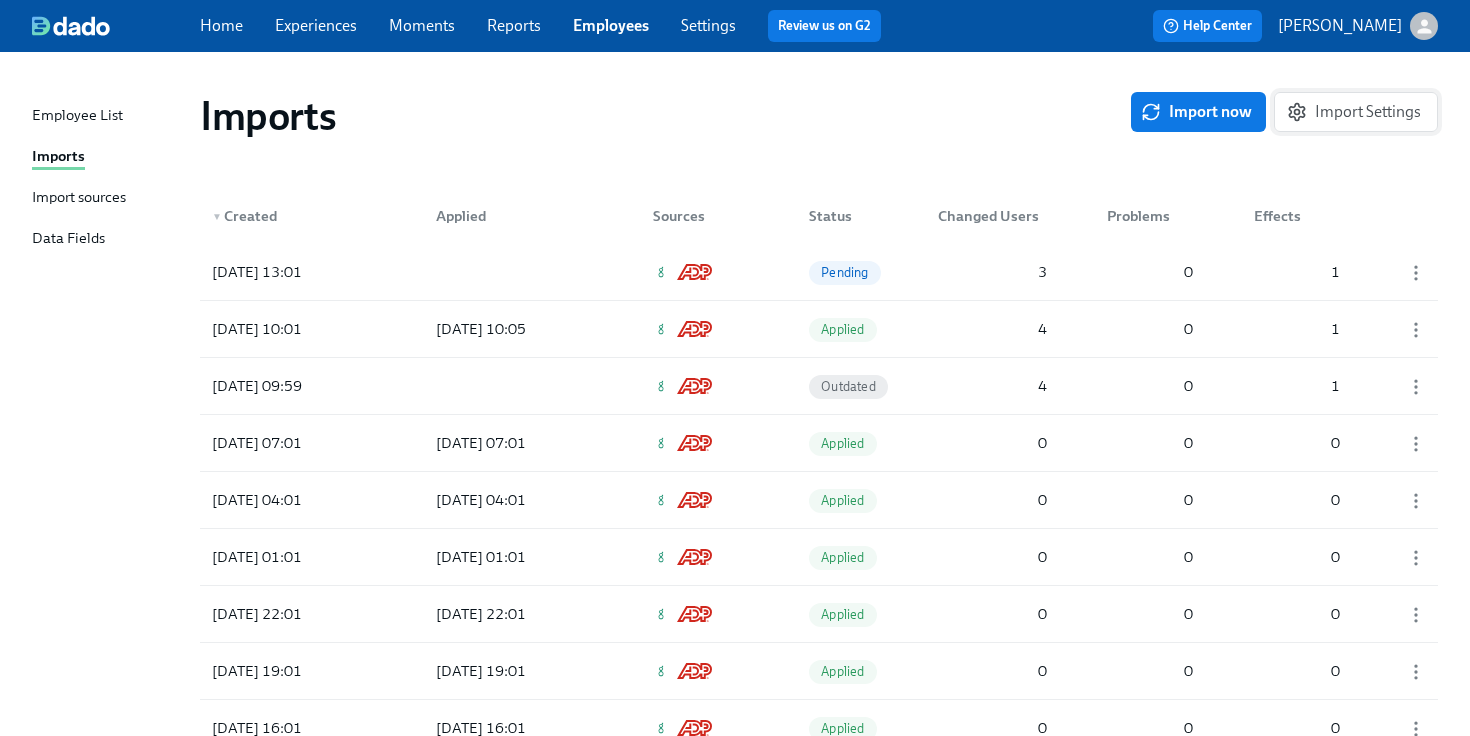 click on "Import Settings" at bounding box center [1356, 112] 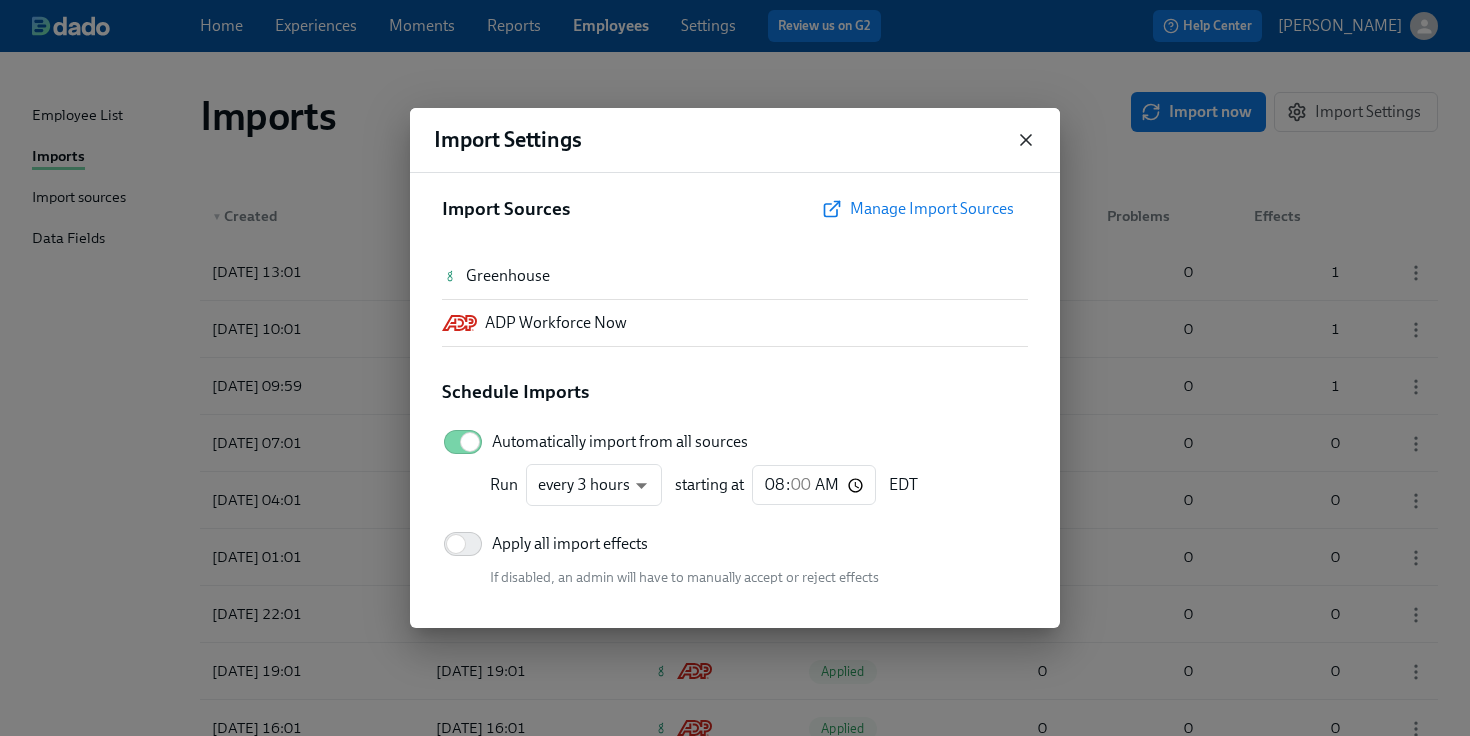click 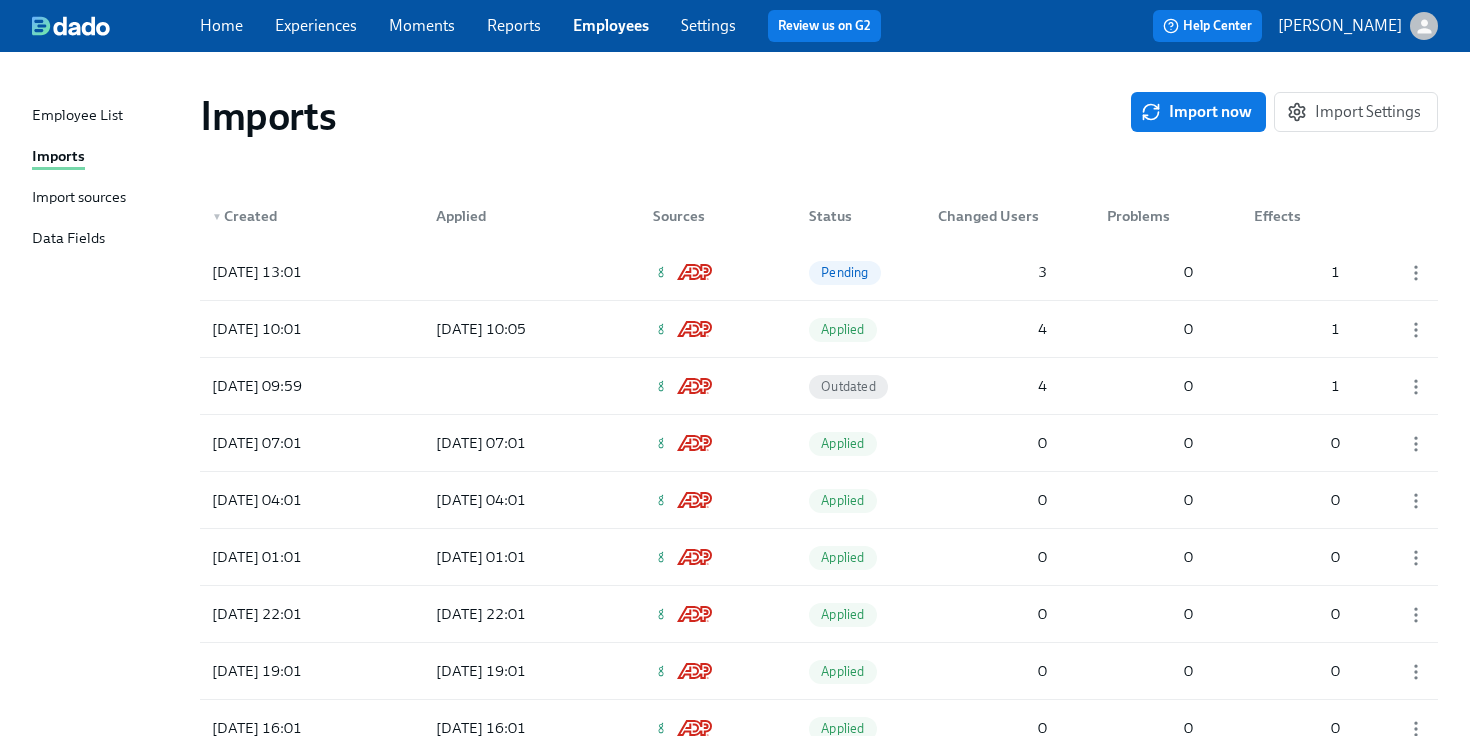 click on "Data Fields" at bounding box center (68, 239) 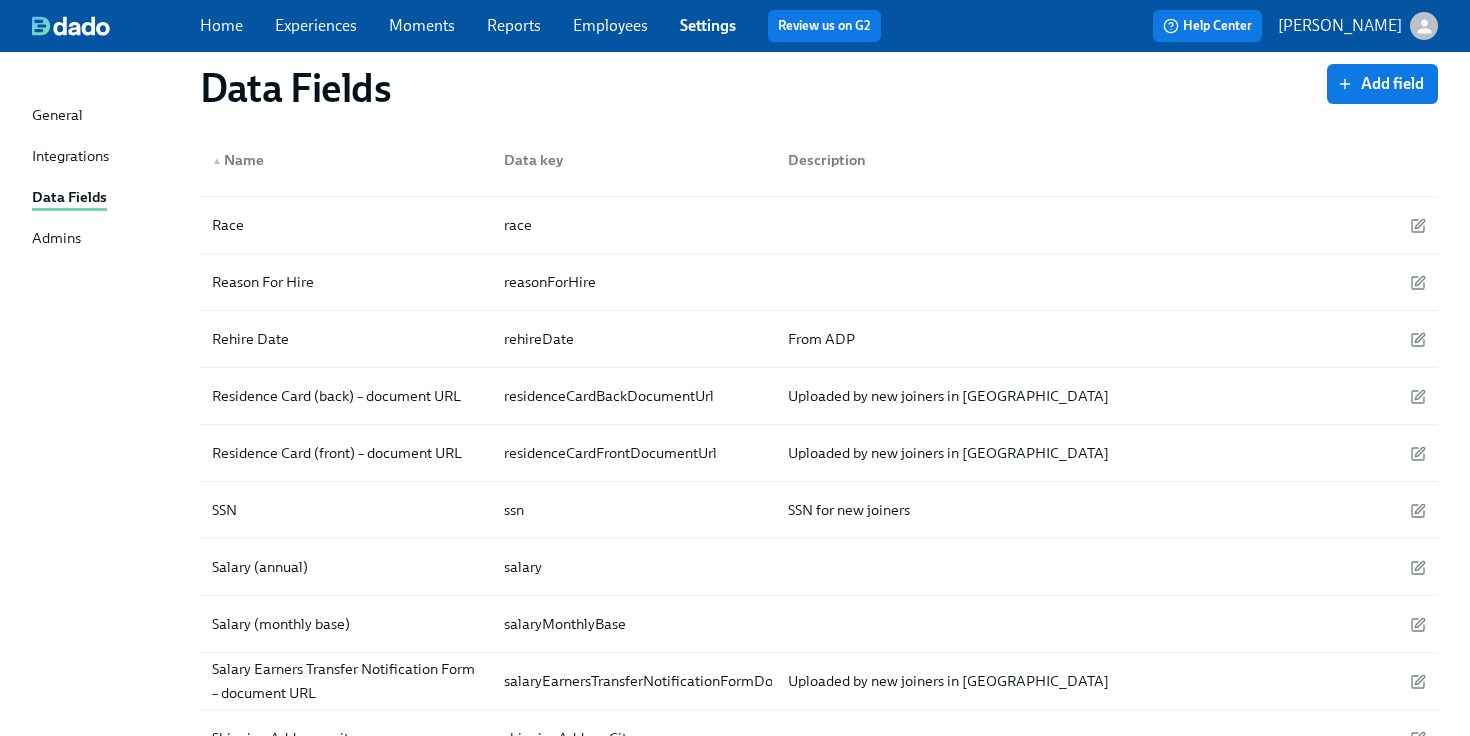 scroll, scrollTop: 3857, scrollLeft: 0, axis: vertical 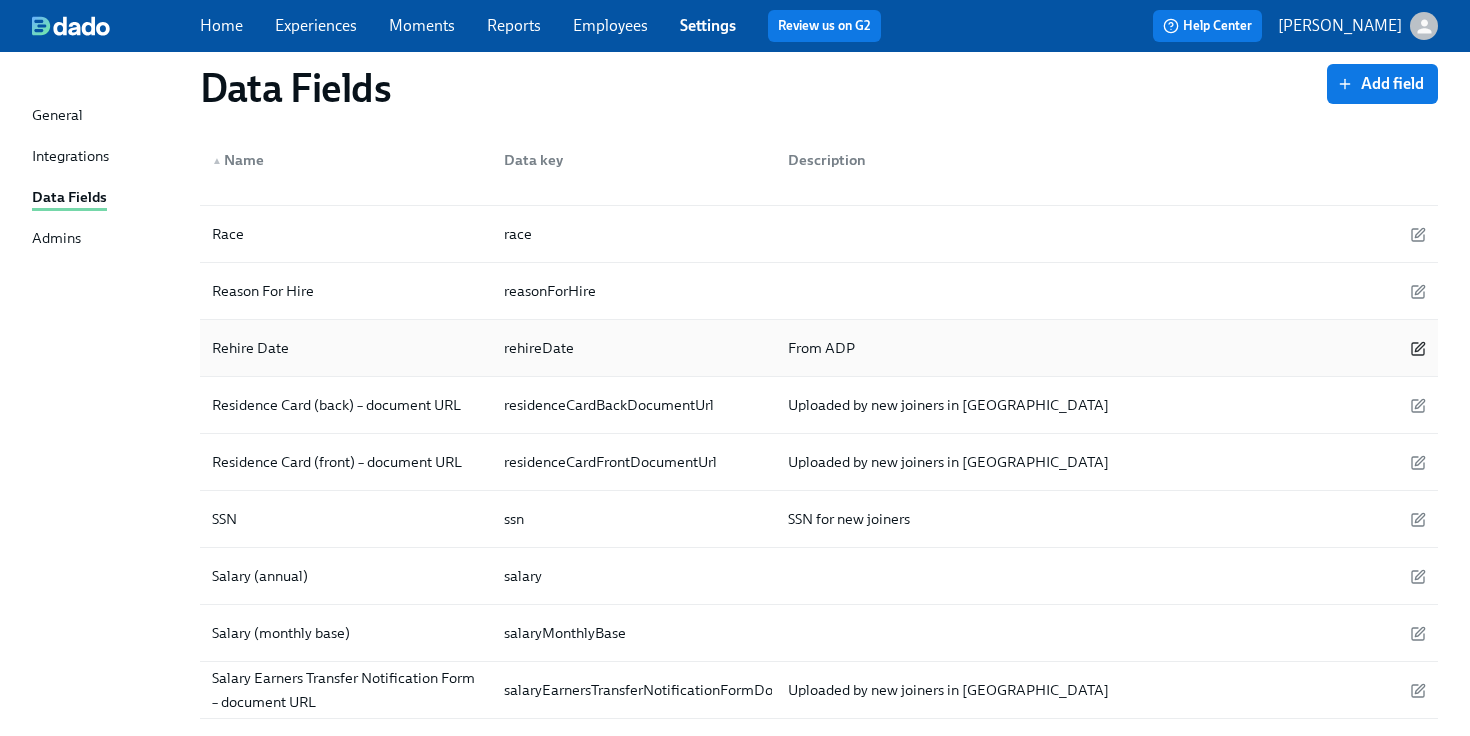 click 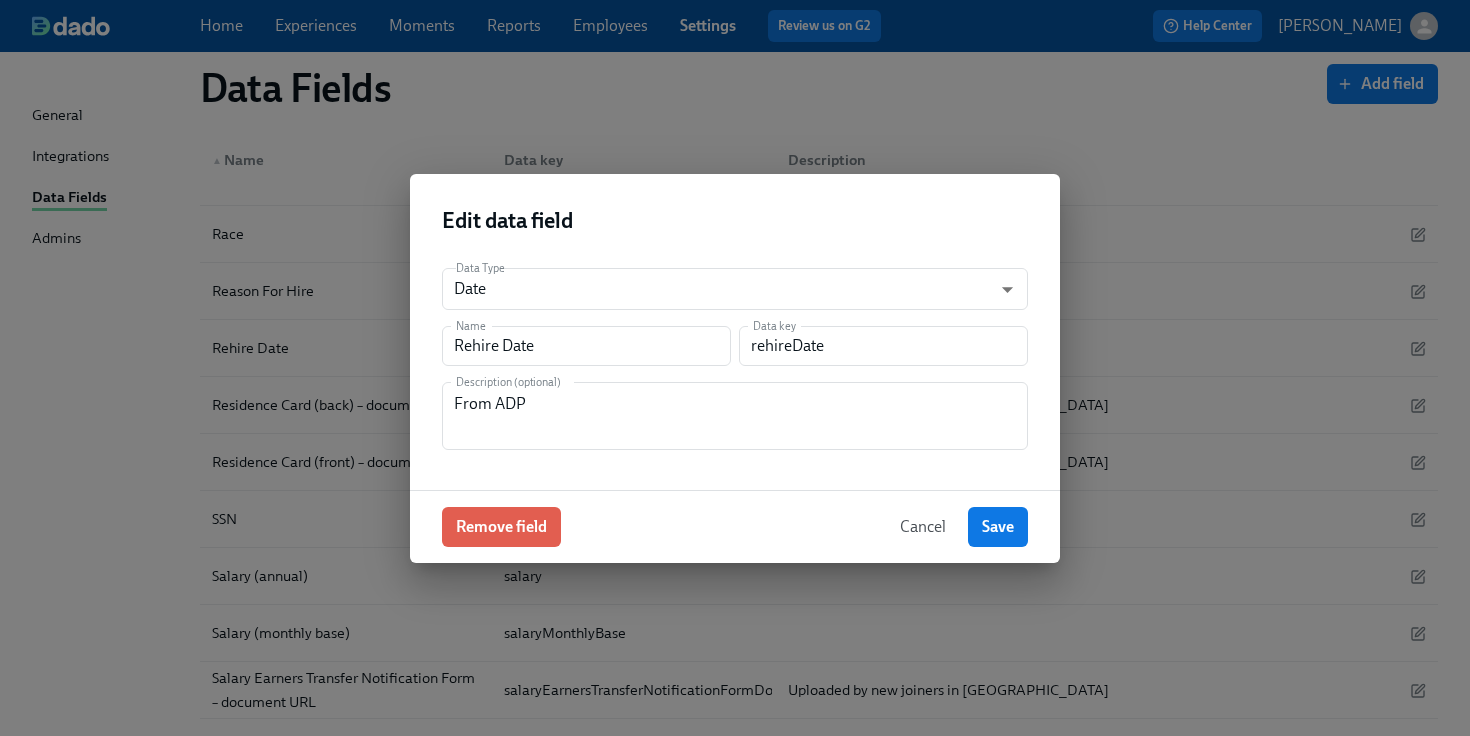 click on "Cancel" at bounding box center [923, 527] 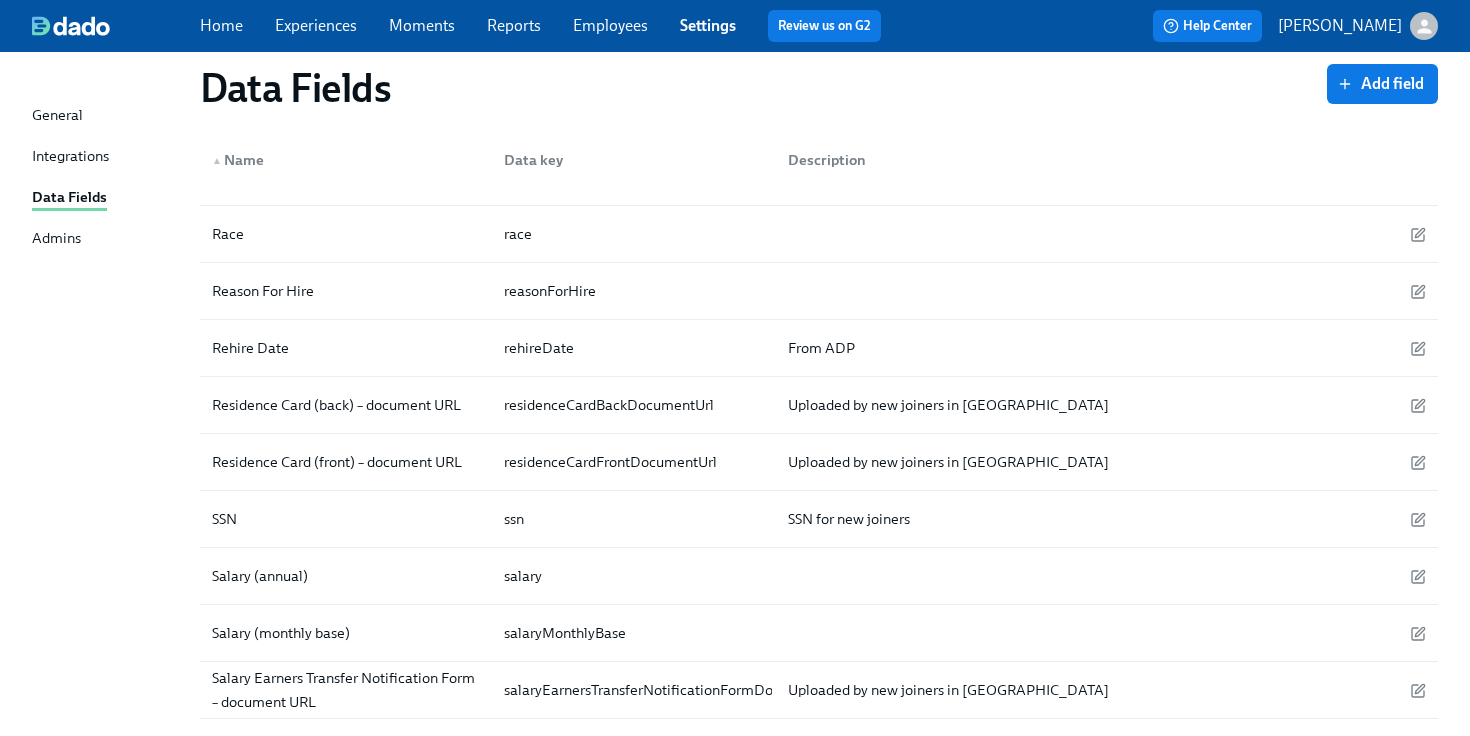 click on "Home Experiences Moments Reports Employees Settings Review us on G2" at bounding box center [548, 26] 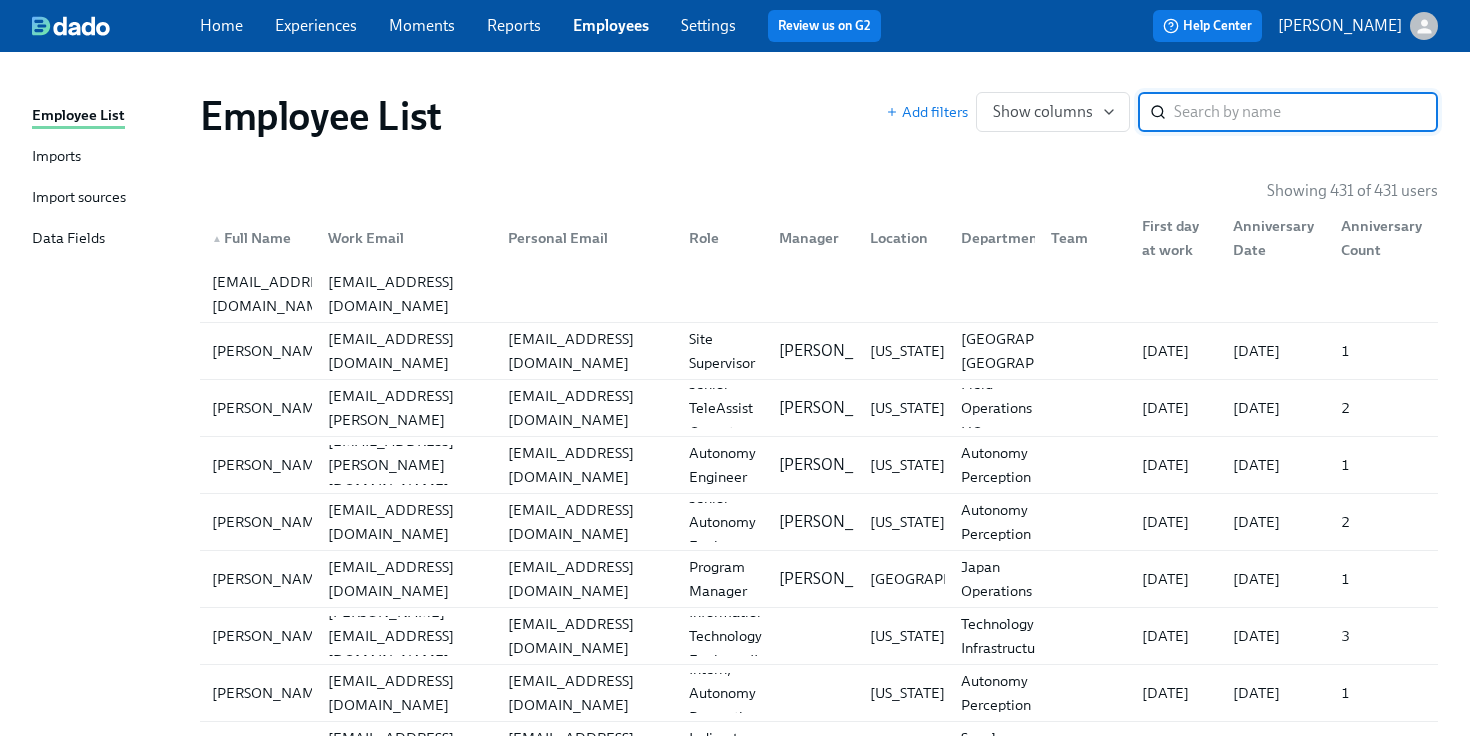 click on "Imports" at bounding box center [56, 157] 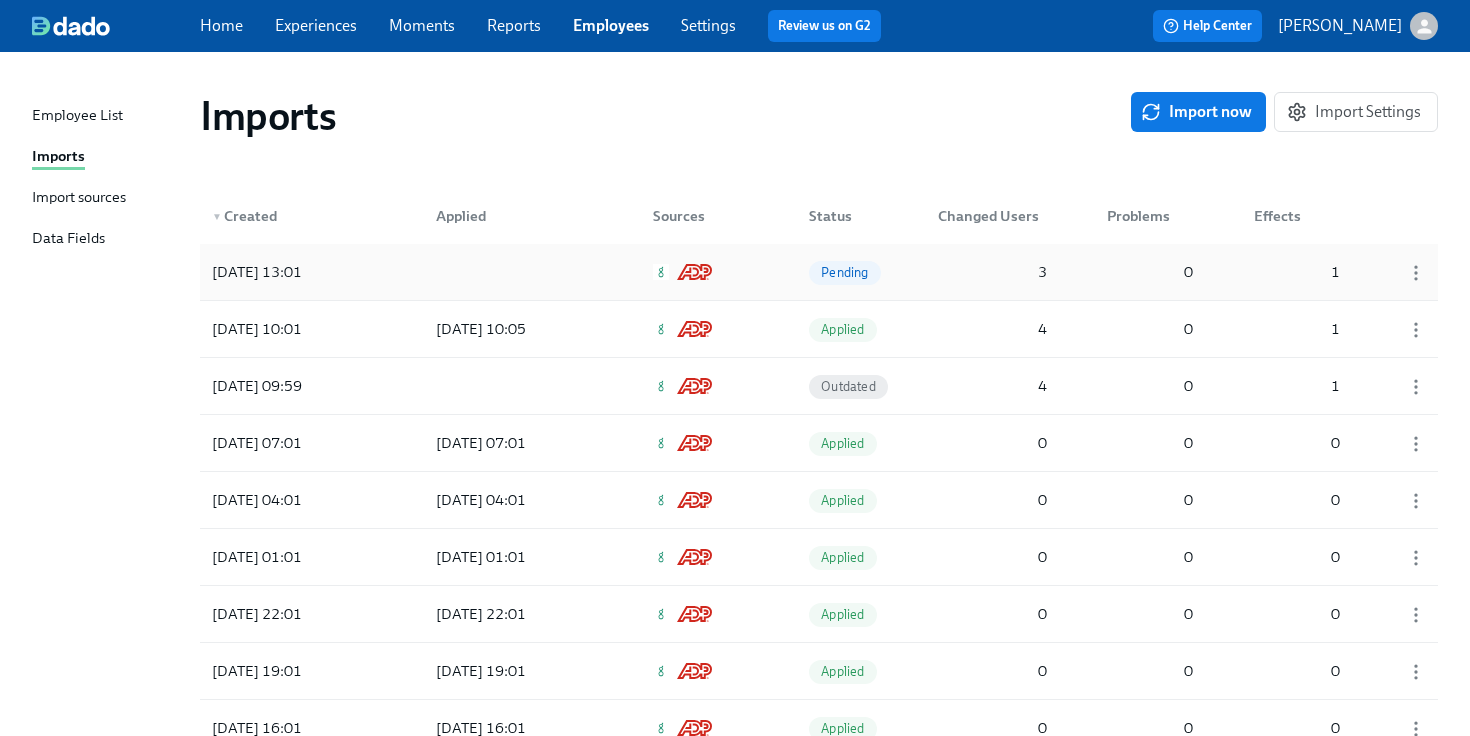 click on "Pending" at bounding box center [843, 272] 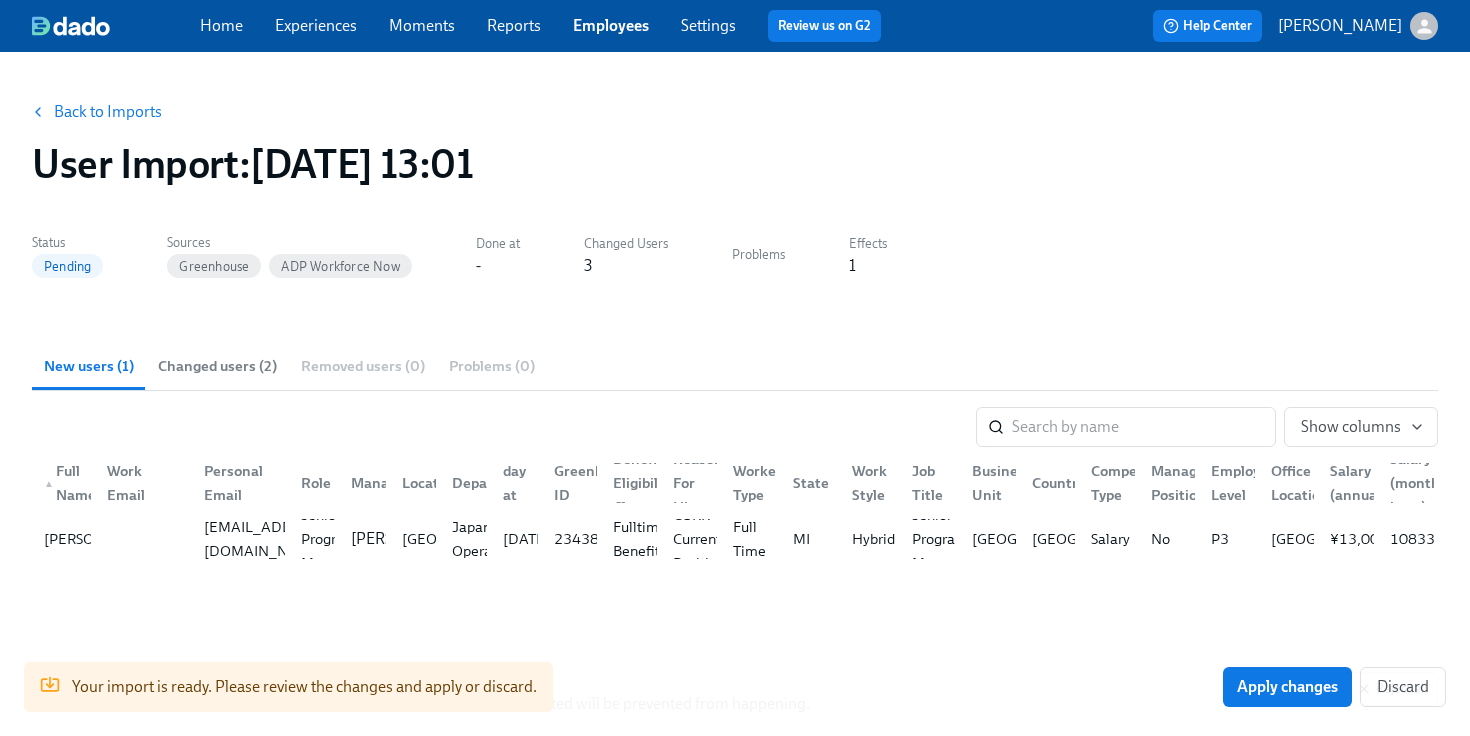 click on "Back to Imports" at bounding box center (108, 112) 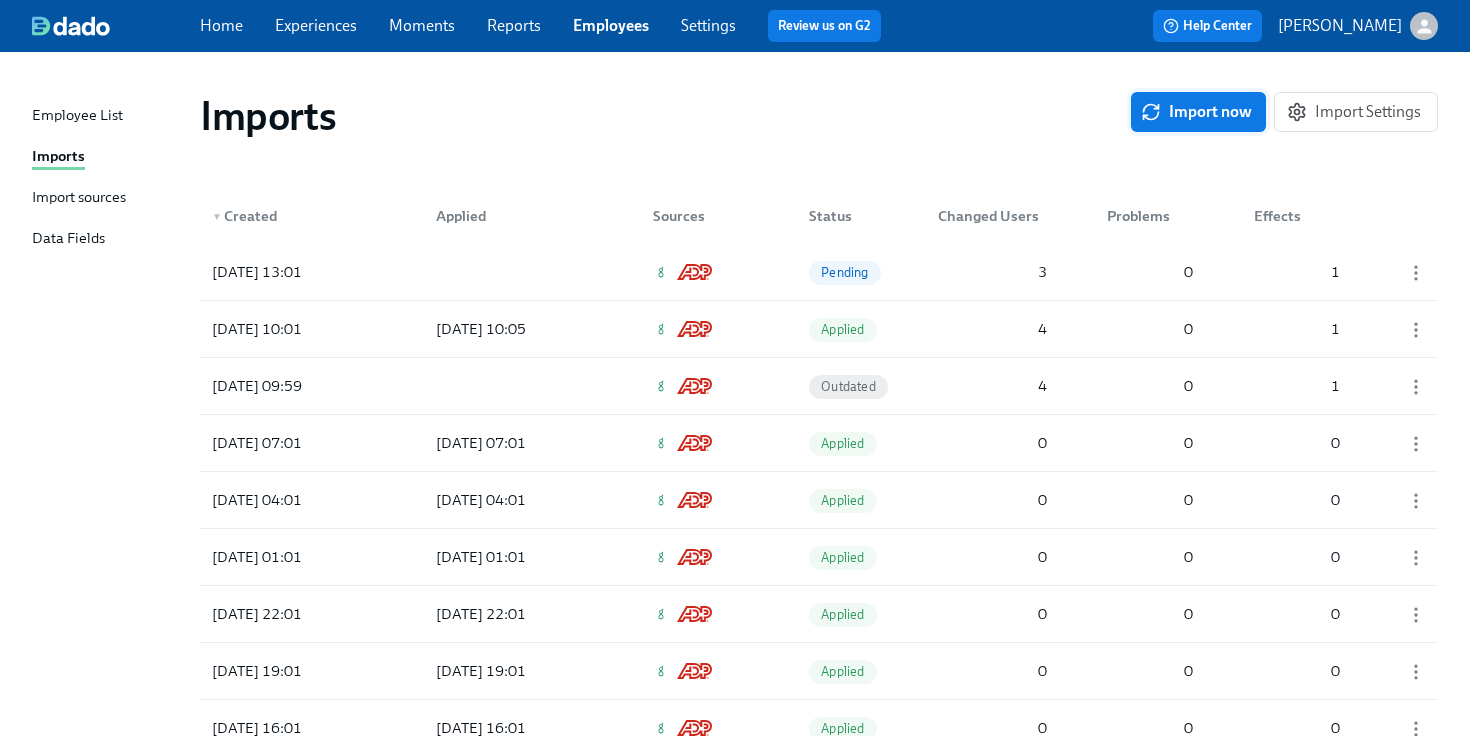 click on "Import now" at bounding box center (1198, 112) 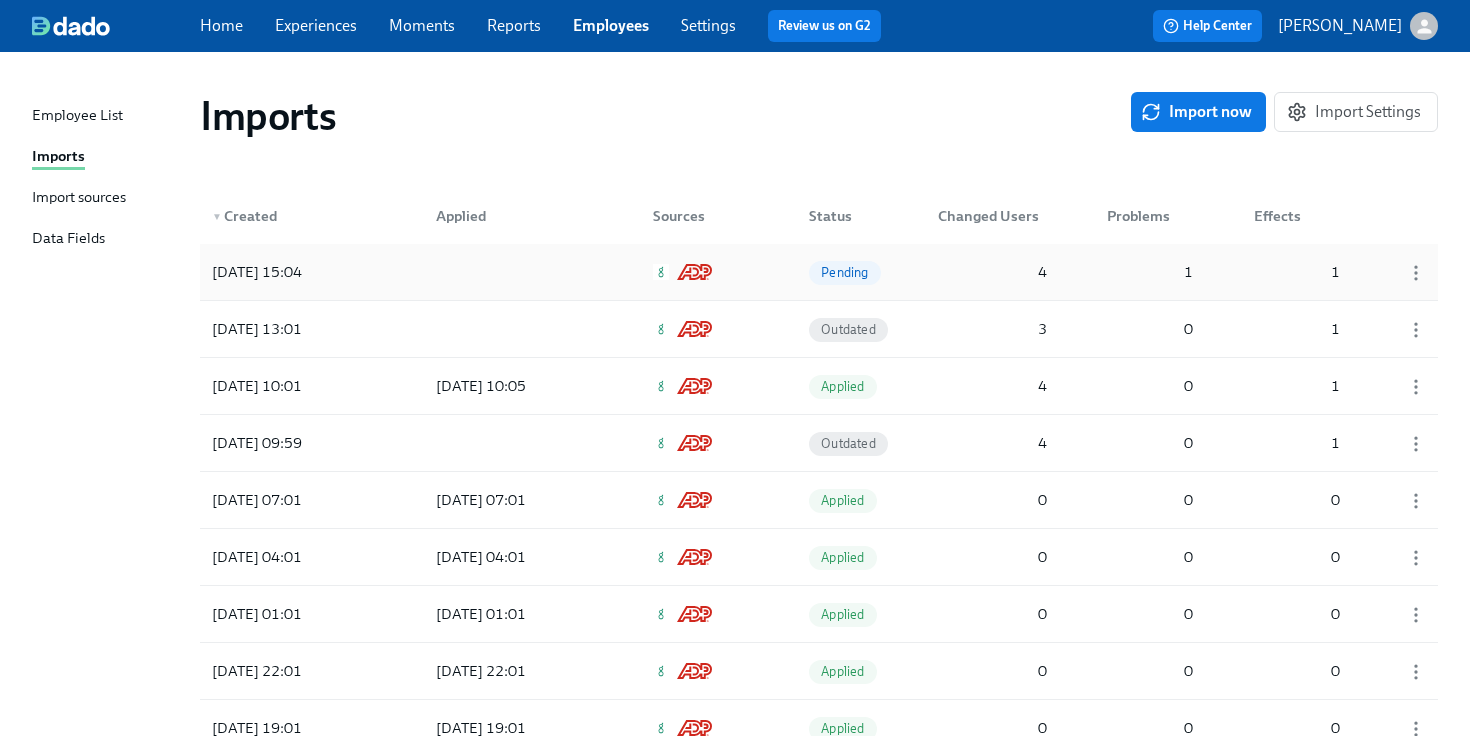 click on "[DATE] 15:04 Pending 4 1 1" at bounding box center (819, 272) 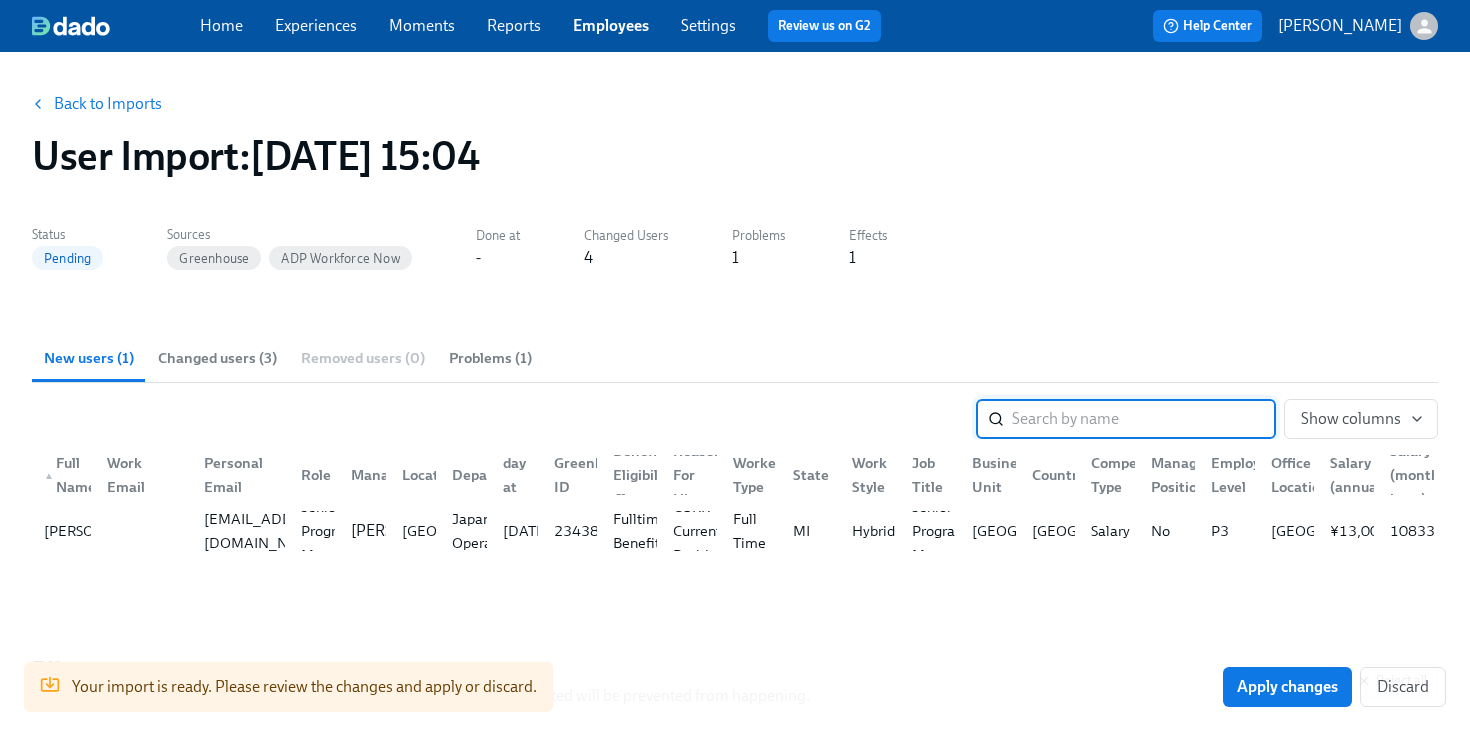 scroll, scrollTop: 7, scrollLeft: 0, axis: vertical 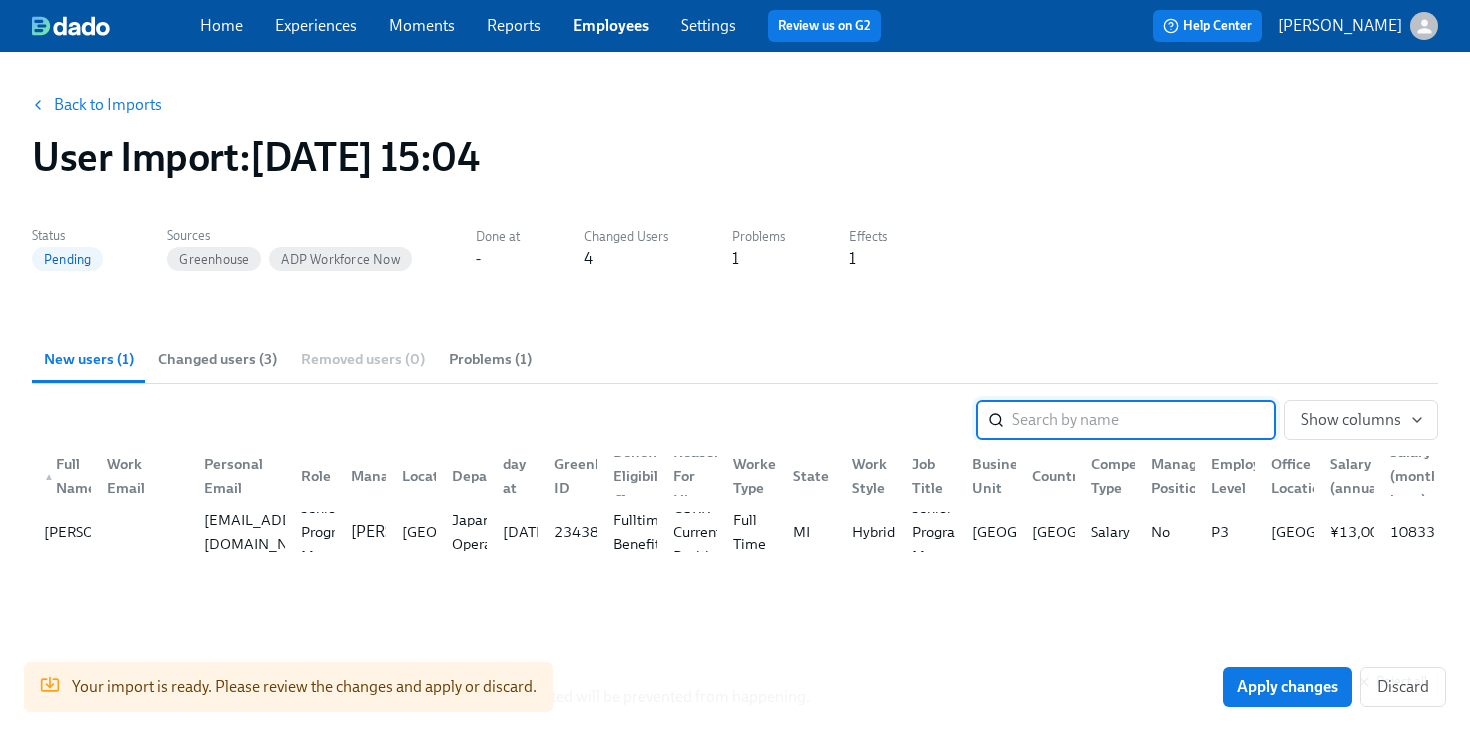 click on "Back to Imports" at bounding box center [108, 105] 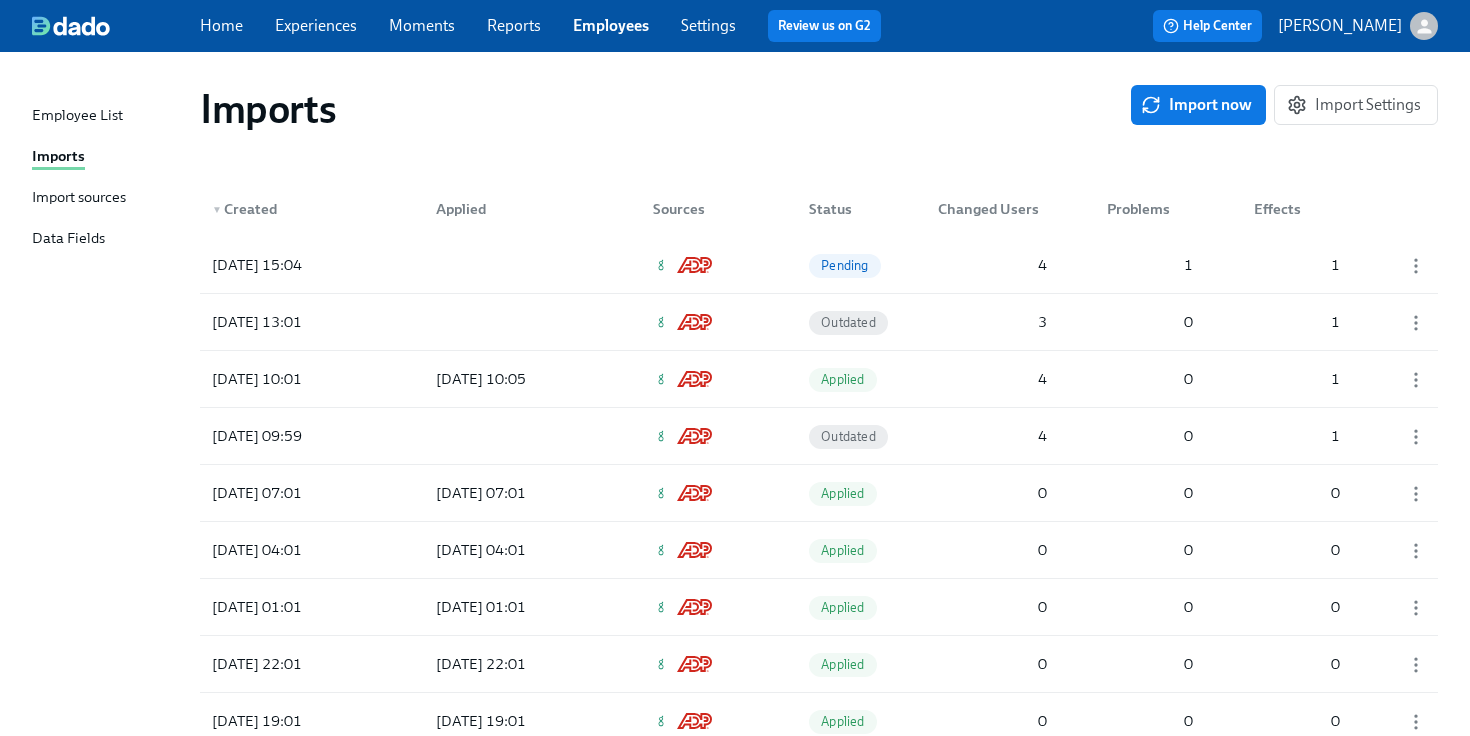 scroll, scrollTop: 0, scrollLeft: 0, axis: both 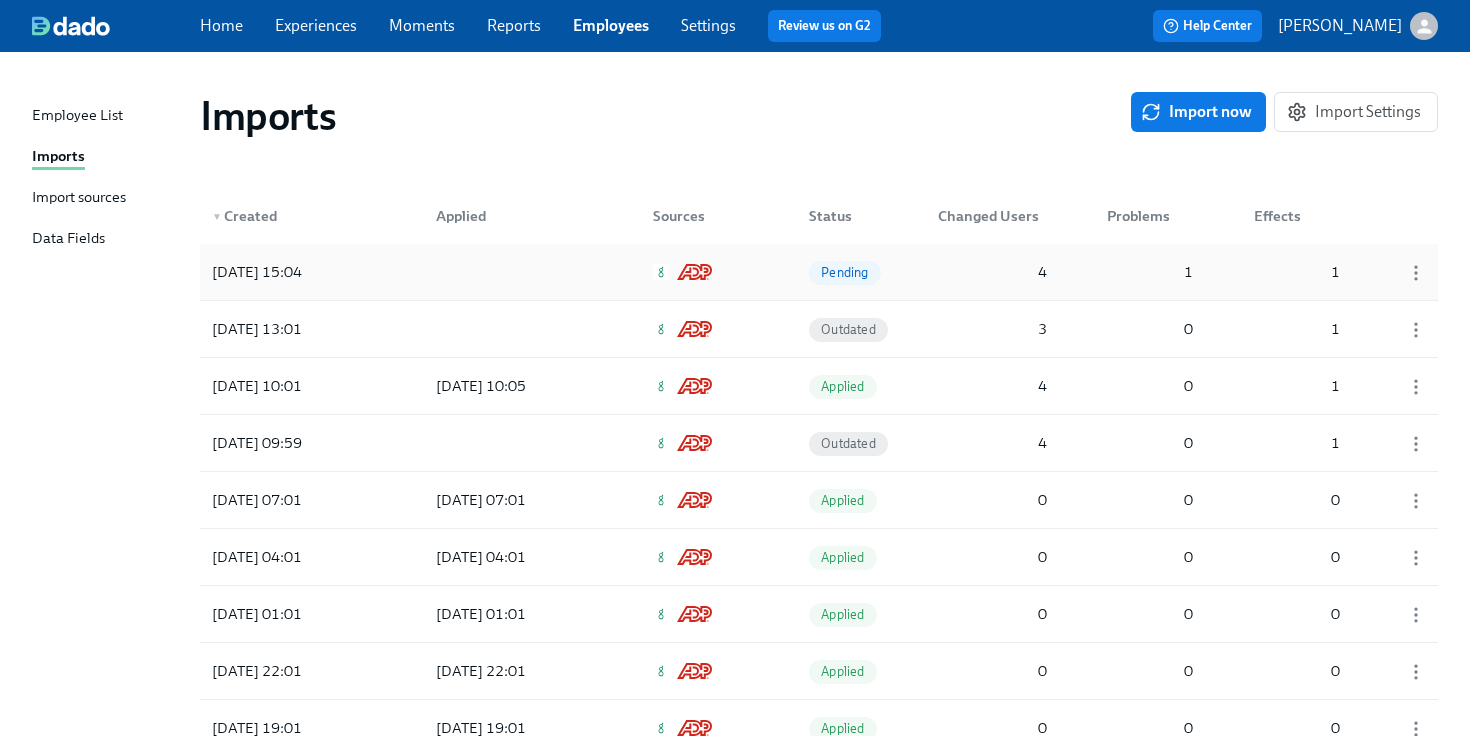 click at bounding box center [510, 272] 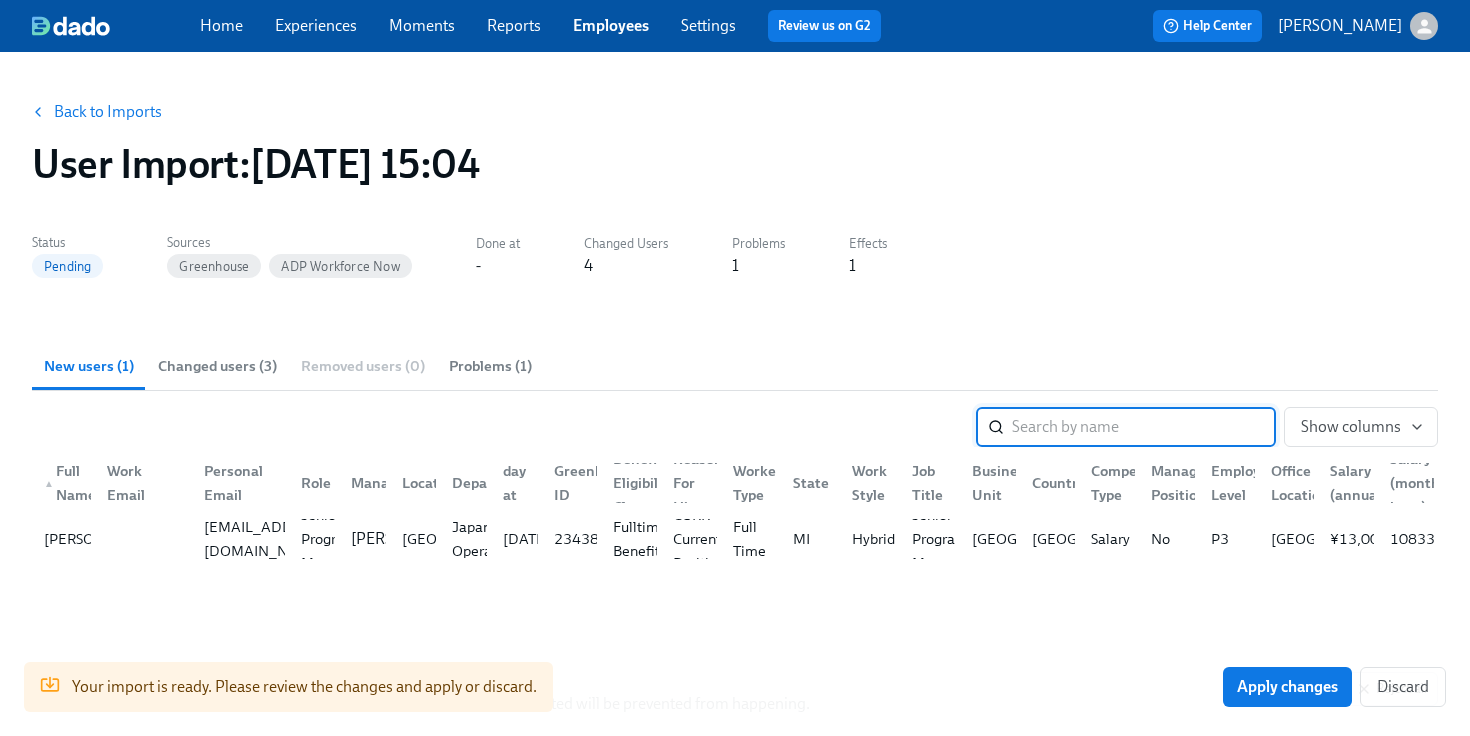 click on "Problems (1)" at bounding box center [490, 366] 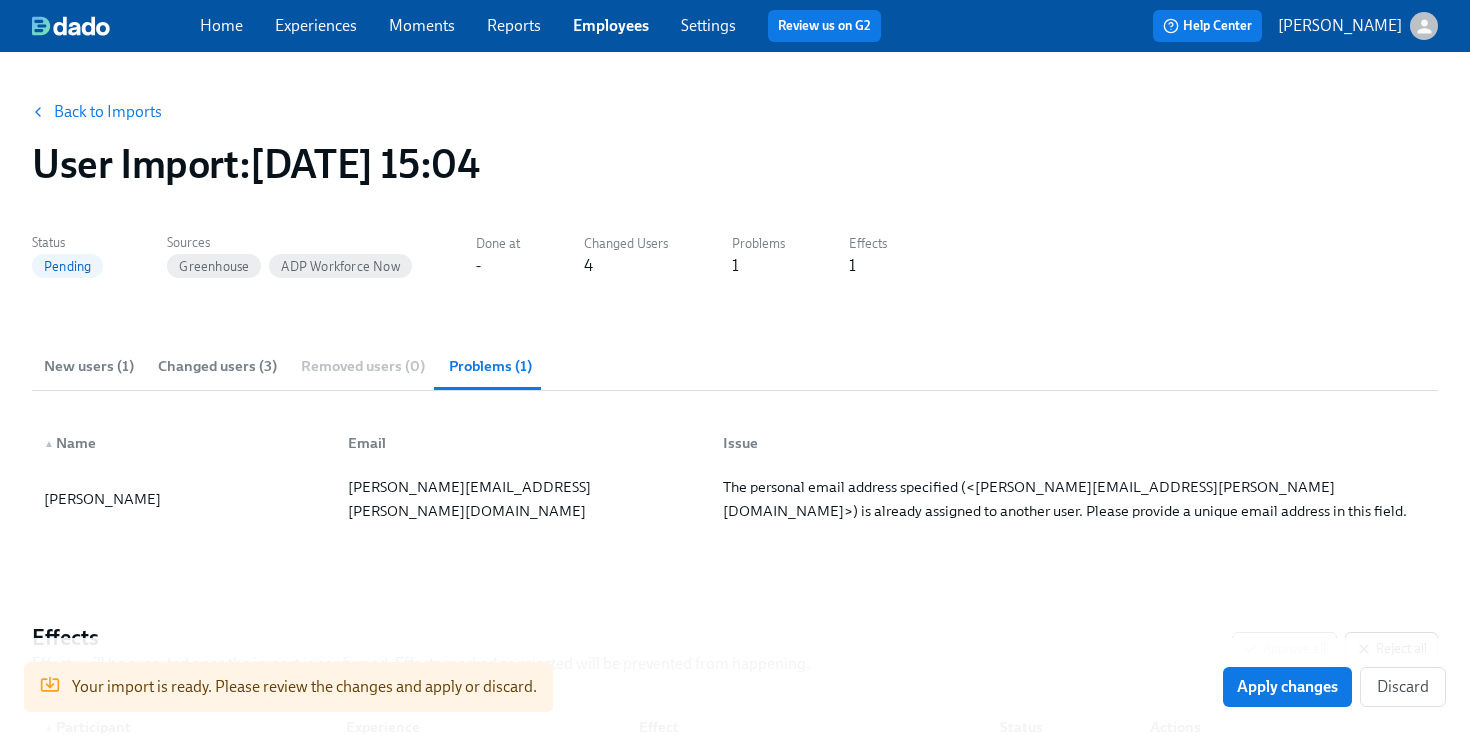 click on "Changed users (3)" at bounding box center [217, 366] 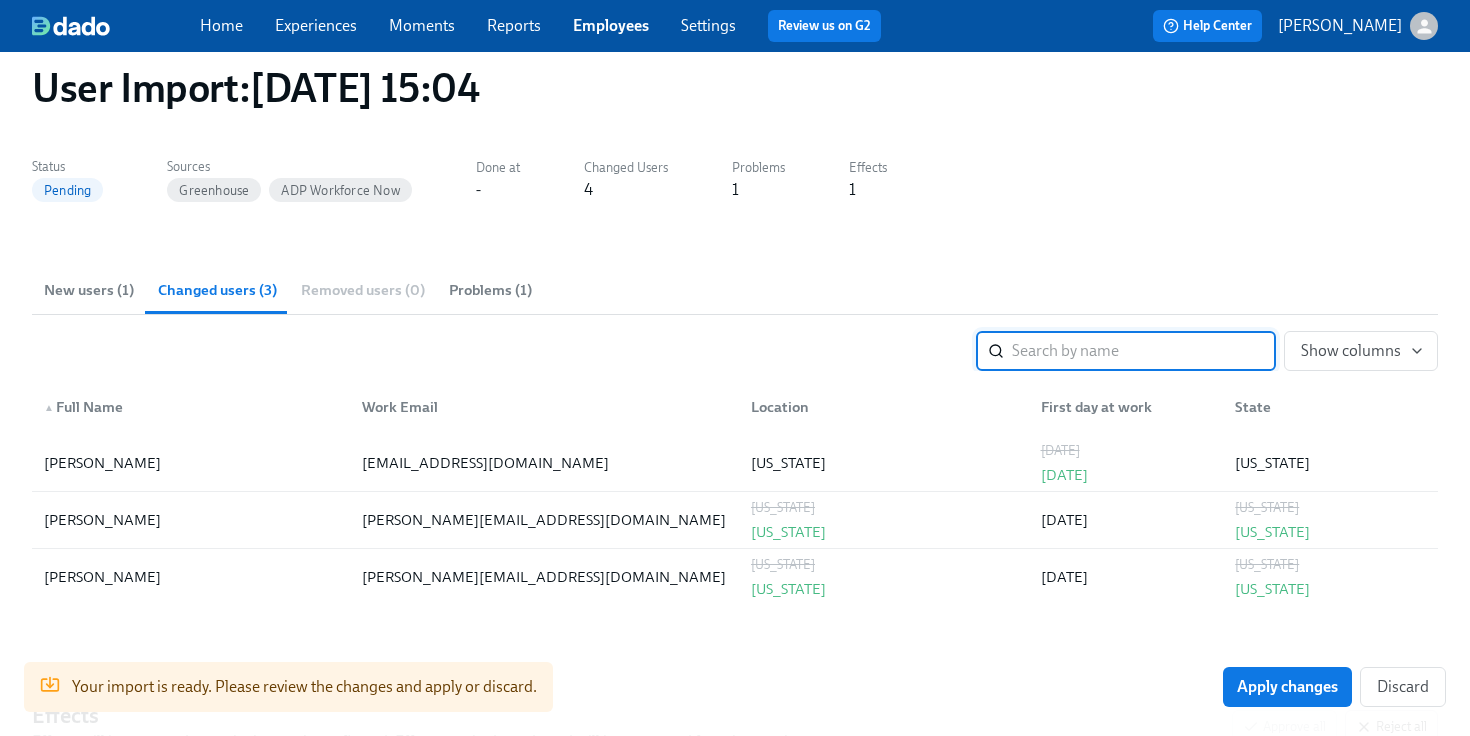 scroll, scrollTop: 78, scrollLeft: 0, axis: vertical 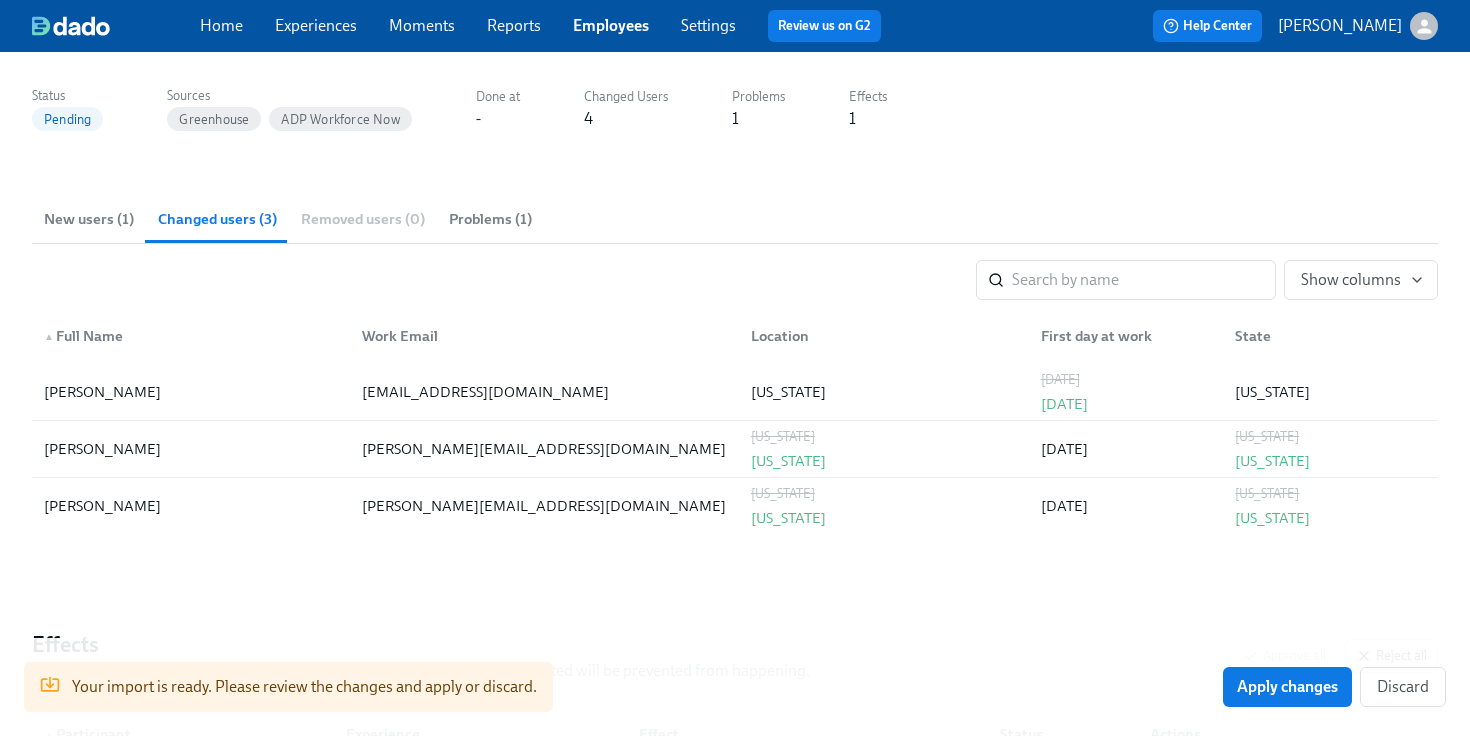 click on "New users (1)" at bounding box center [89, 219] 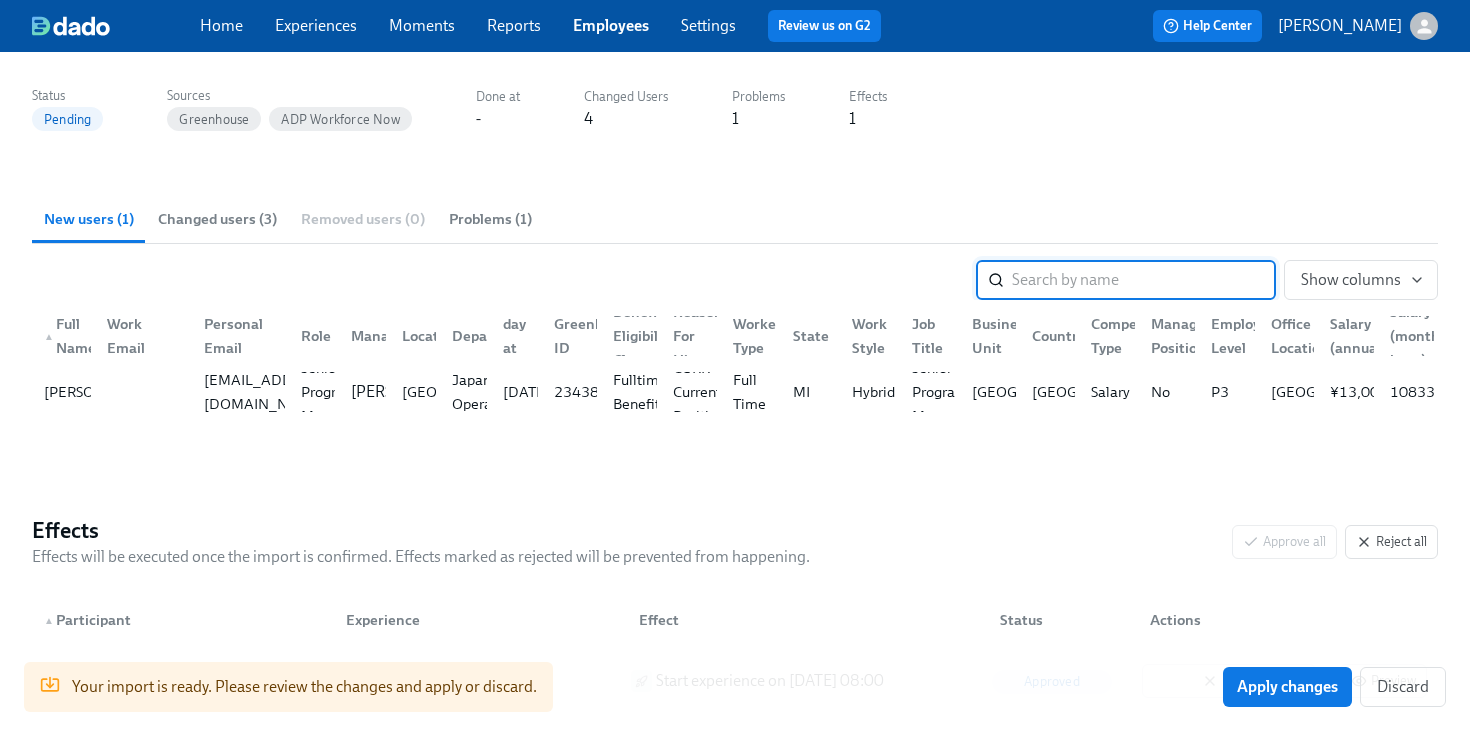 scroll, scrollTop: 143, scrollLeft: 0, axis: vertical 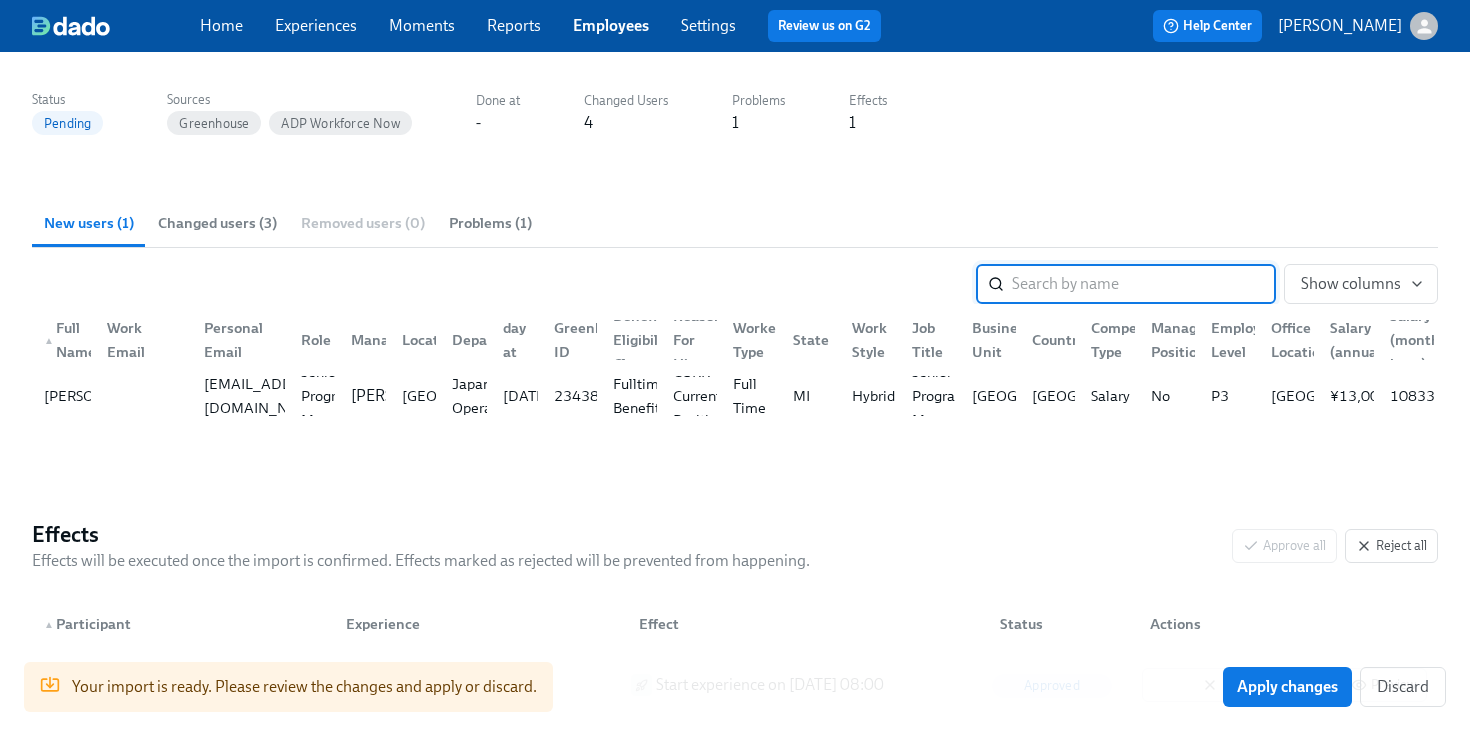 click on "Changed users (3)" at bounding box center [217, 223] 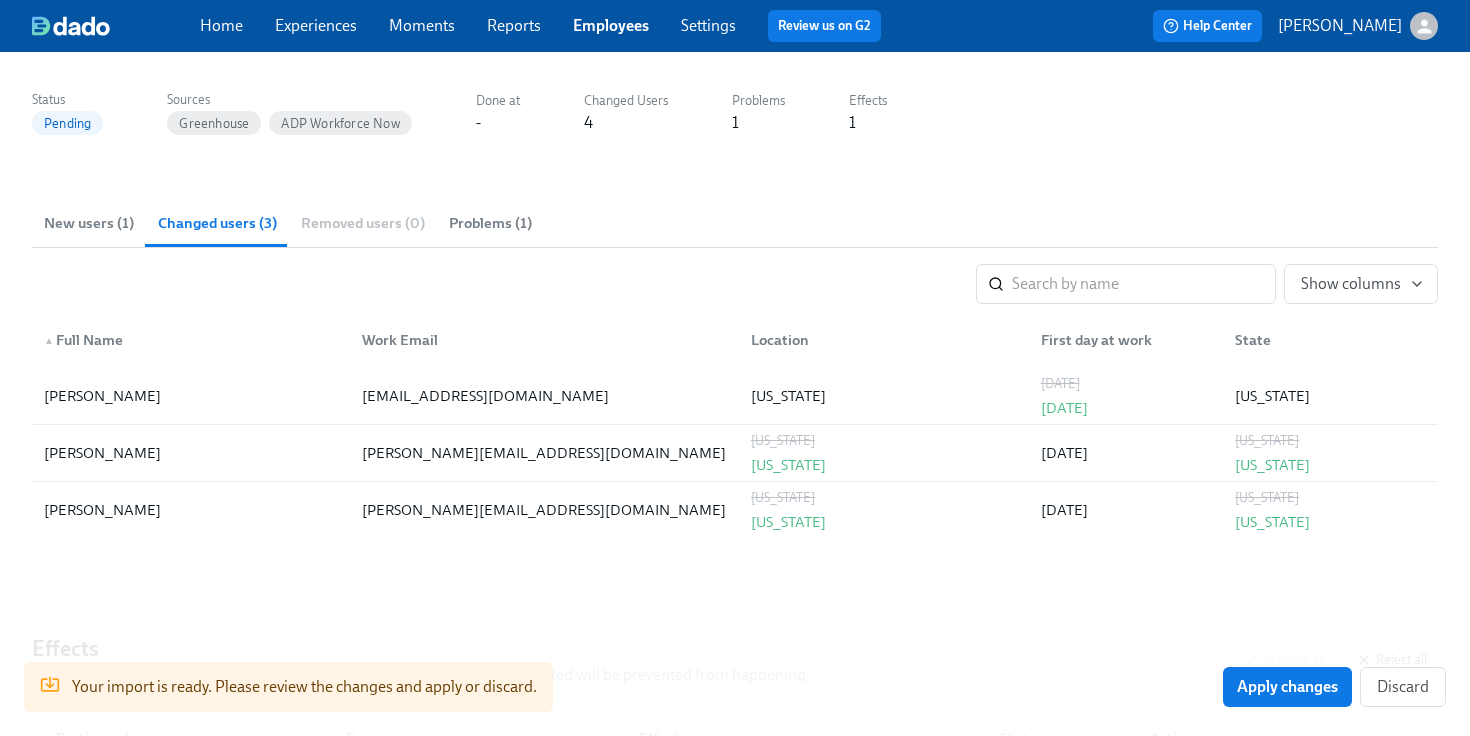 click on "Problems (1)" at bounding box center (490, 223) 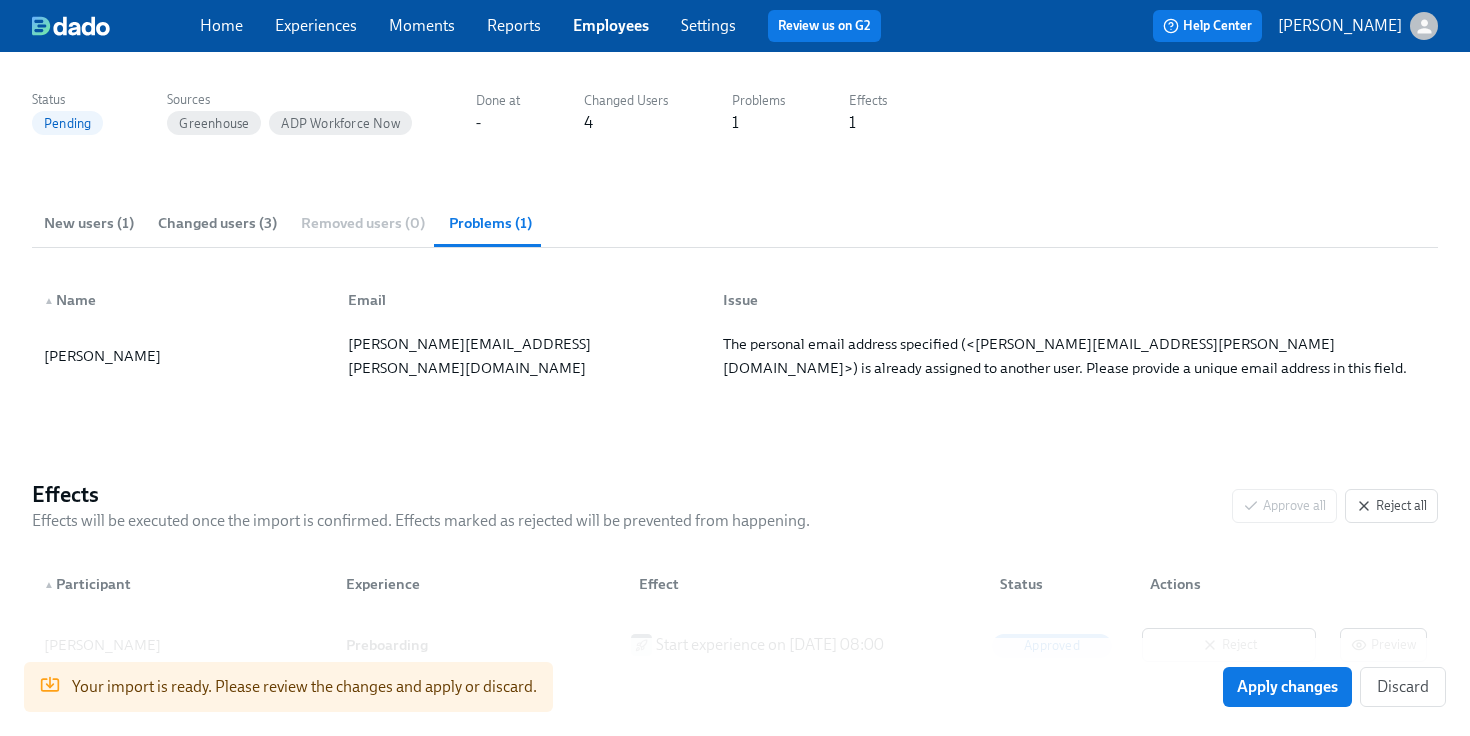 click on "Changed users (3)" at bounding box center [217, 223] 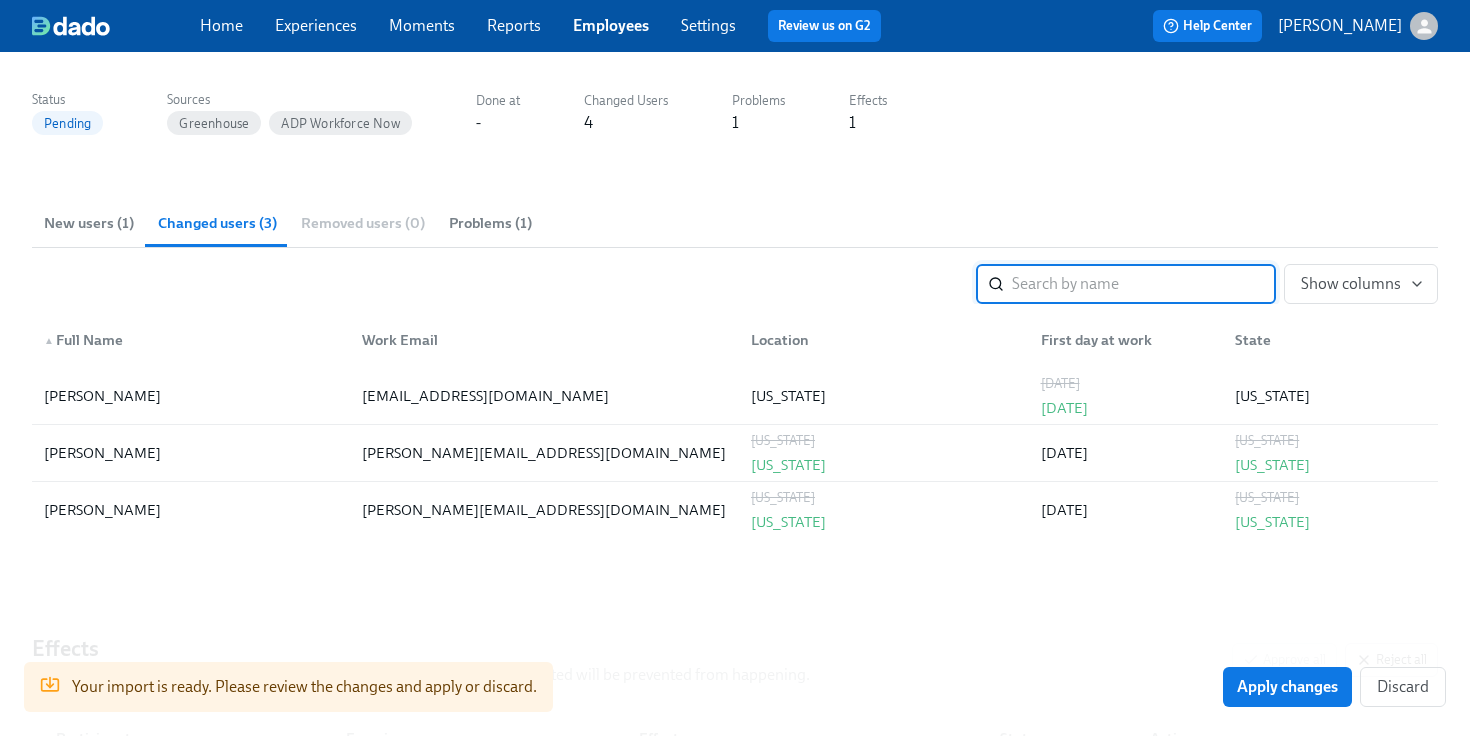 click on "New users (1)" at bounding box center [89, 223] 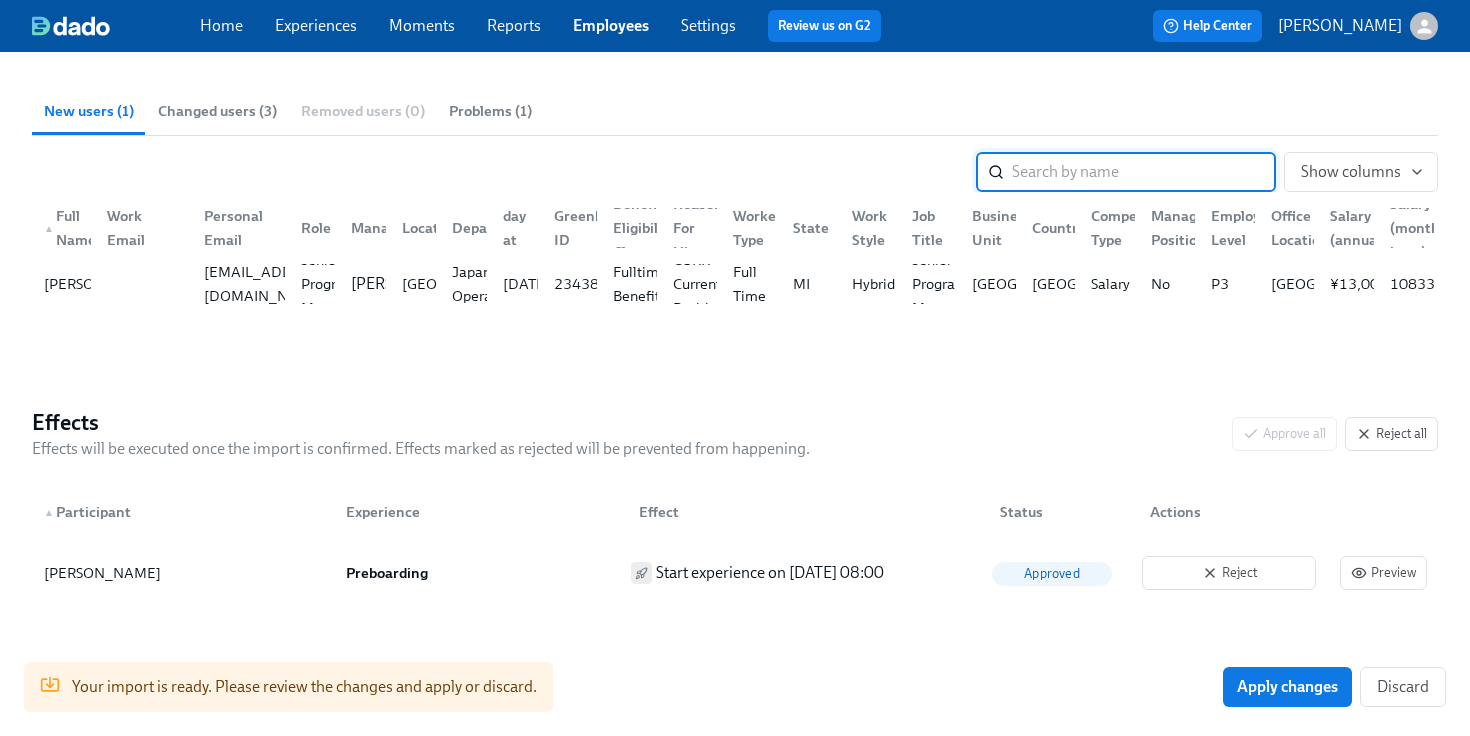 scroll, scrollTop: 301, scrollLeft: 0, axis: vertical 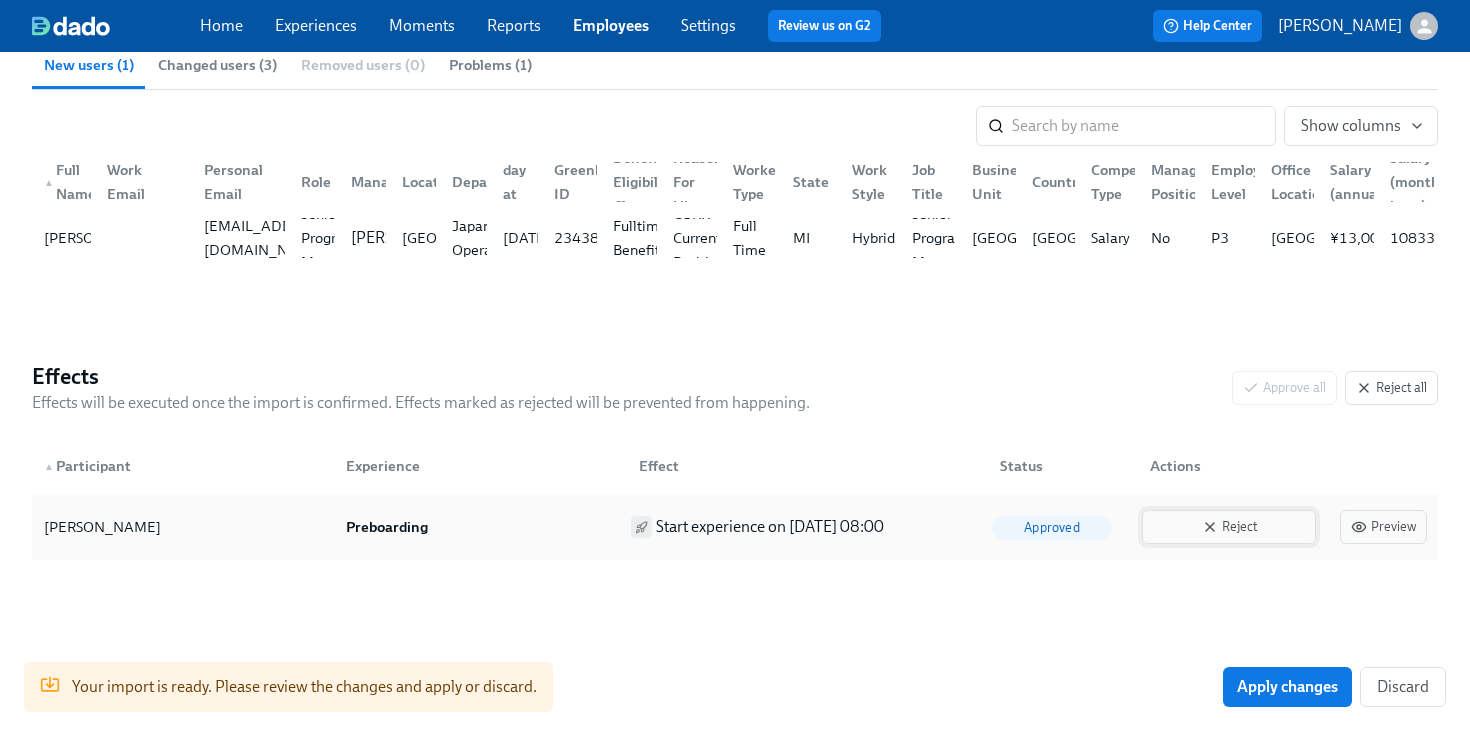 click on "Reject" at bounding box center [1229, 527] 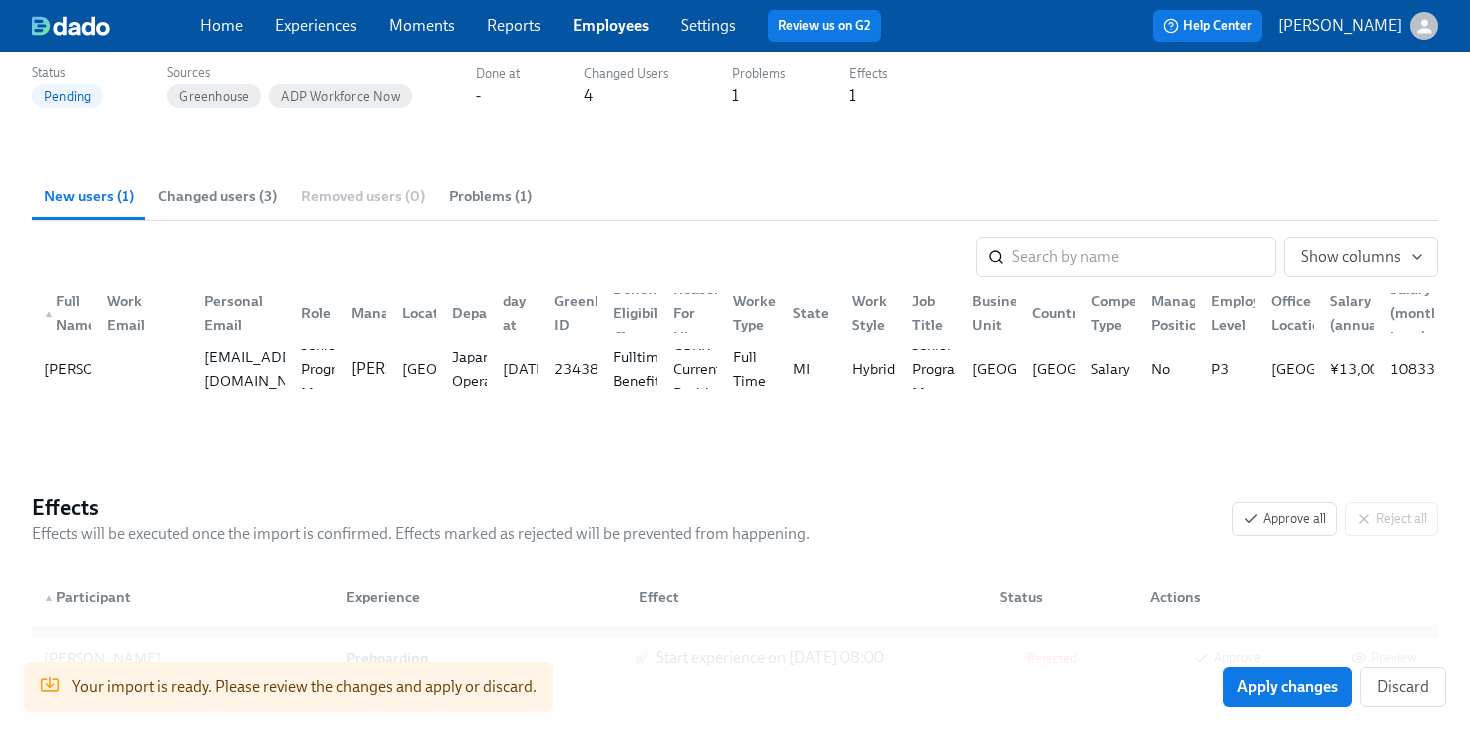 scroll, scrollTop: 169, scrollLeft: 0, axis: vertical 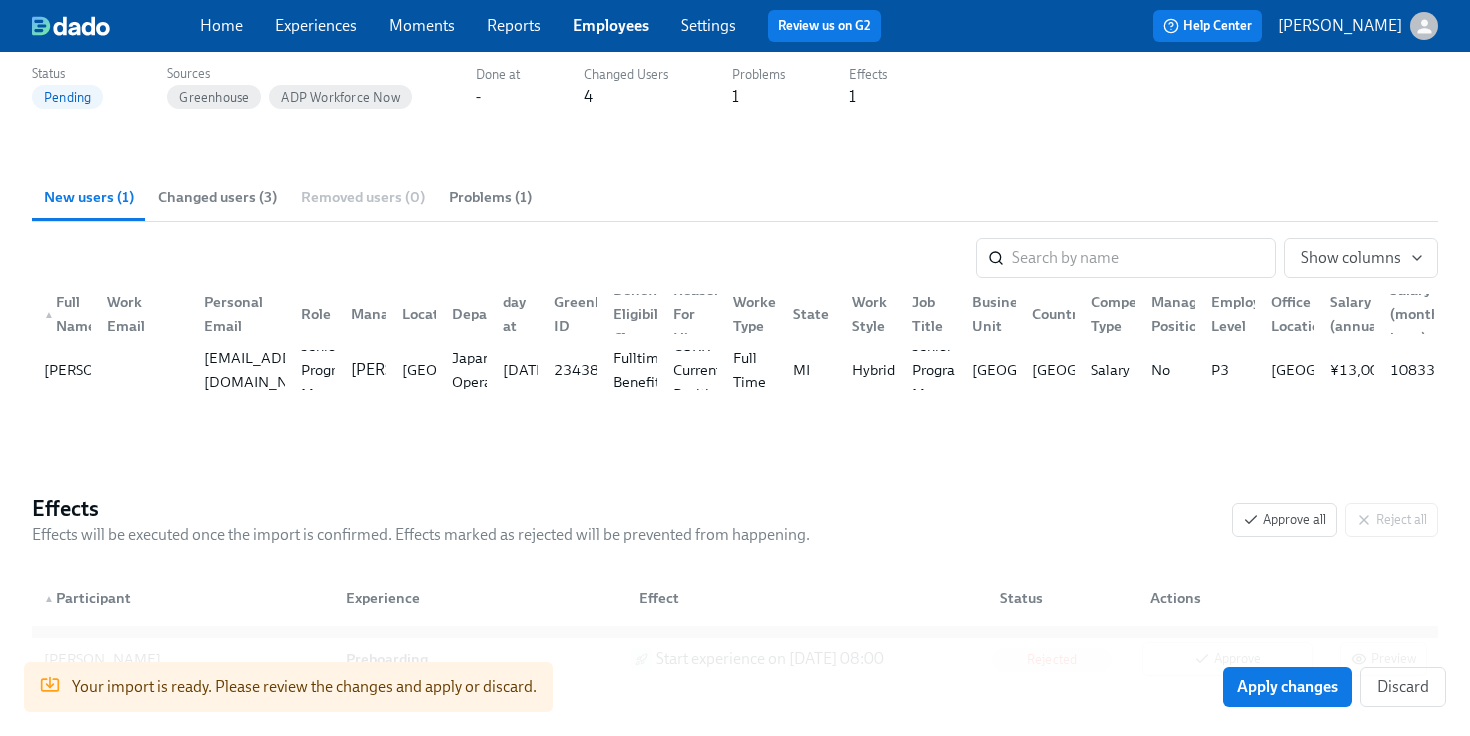 click on "Changed users (3)" at bounding box center [217, 197] 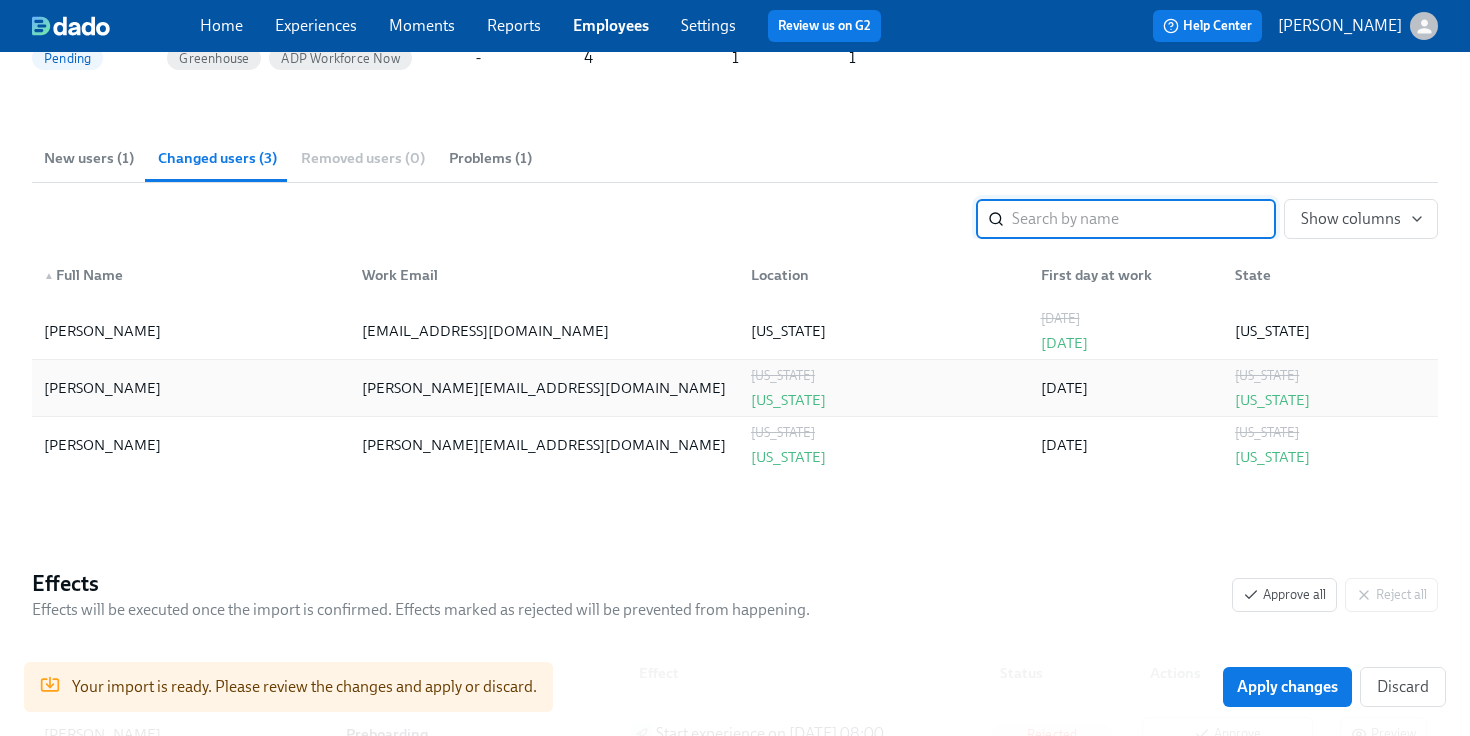 scroll, scrollTop: 210, scrollLeft: 0, axis: vertical 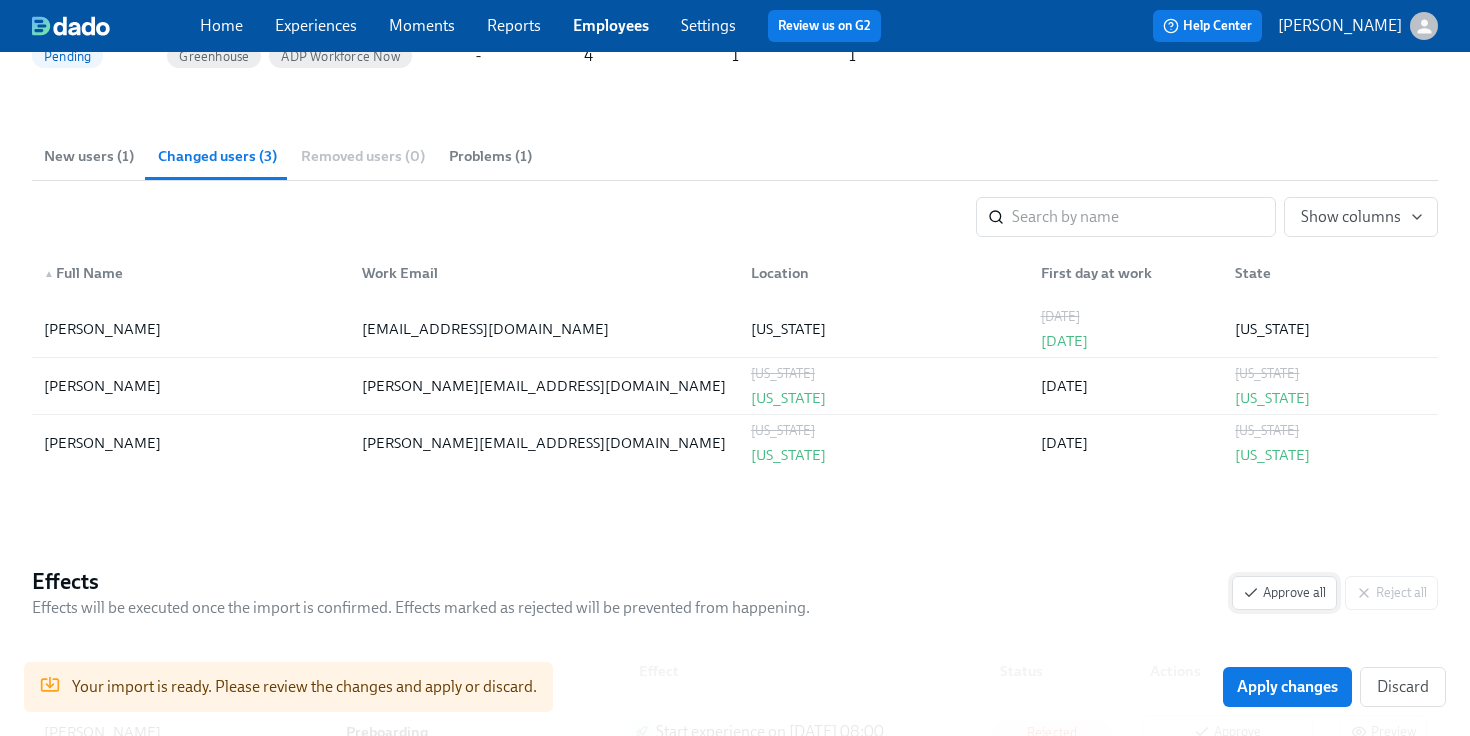 click on "Approve all" at bounding box center (1284, 593) 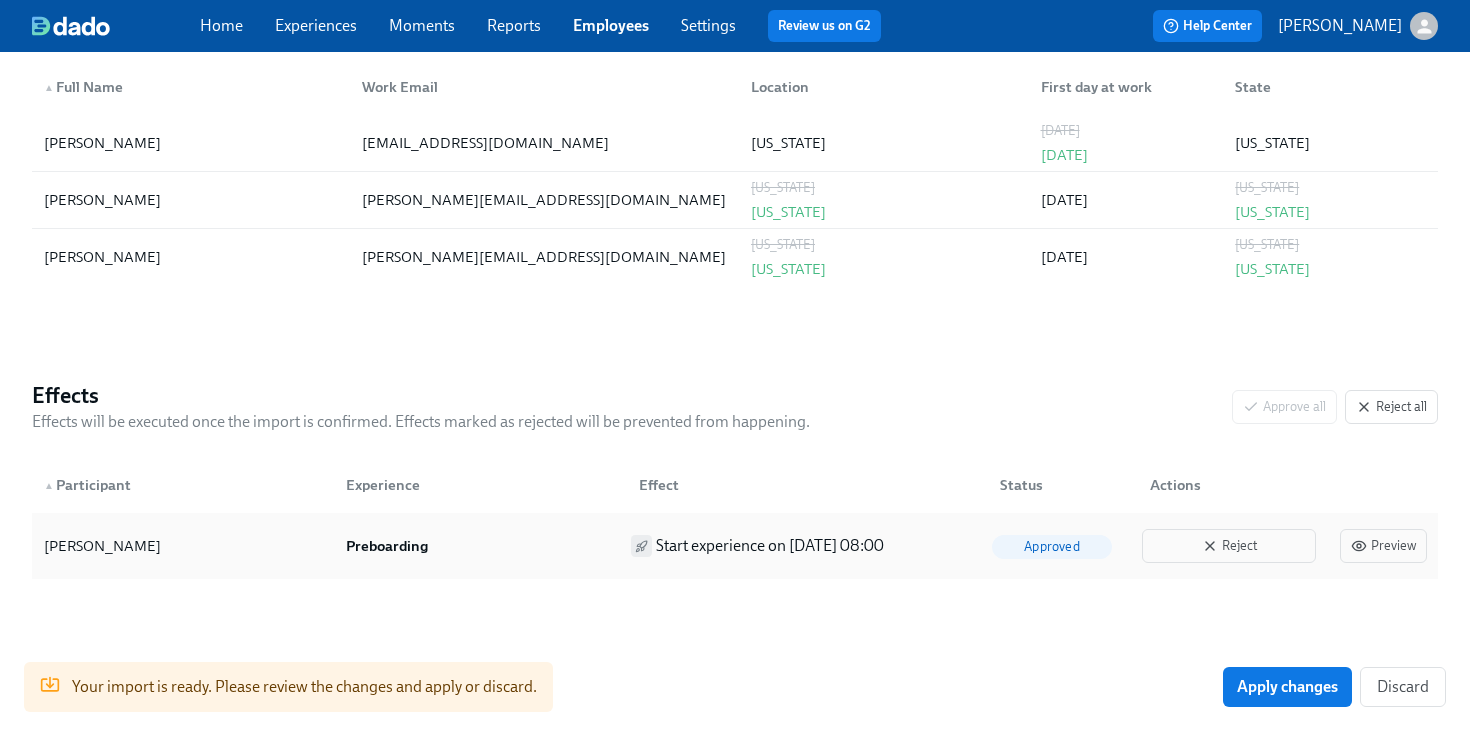 scroll, scrollTop: 410, scrollLeft: 0, axis: vertical 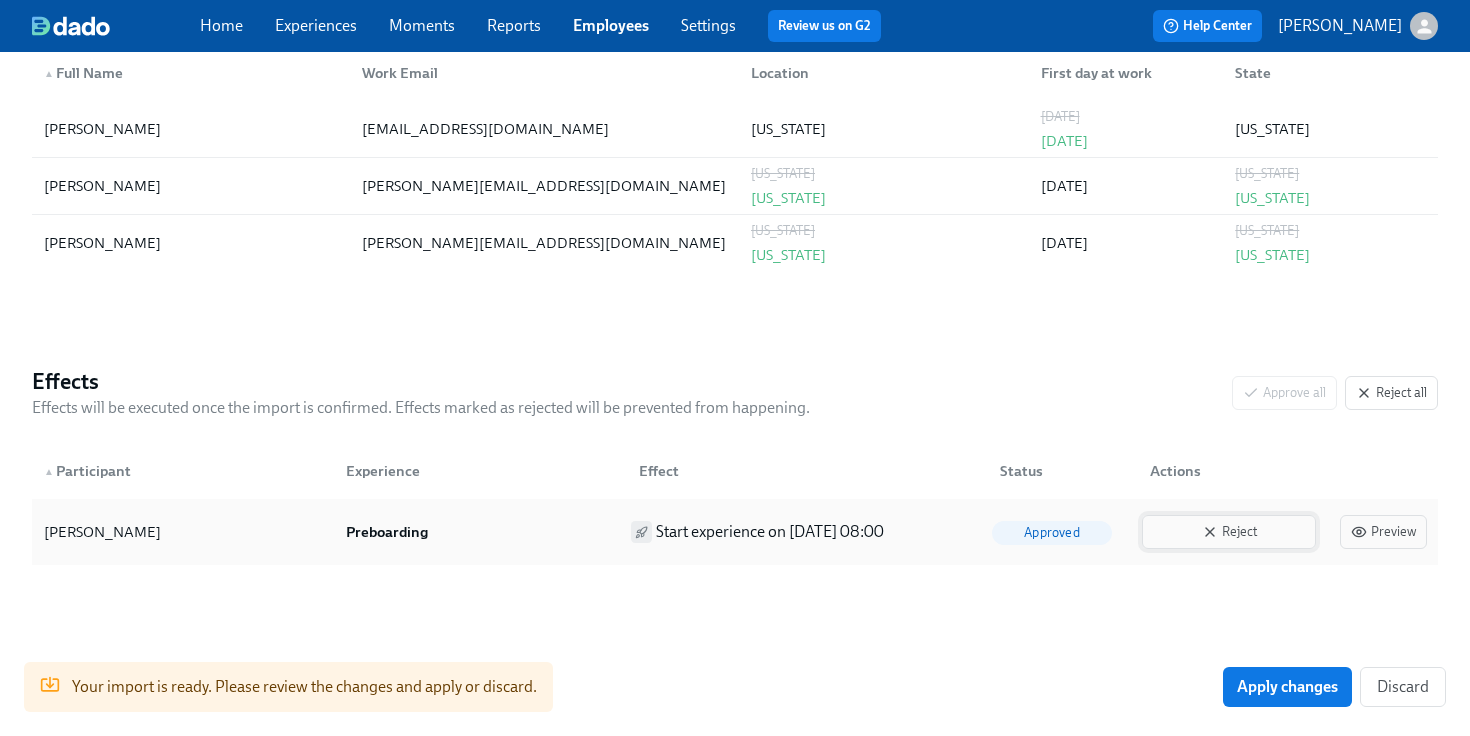 click 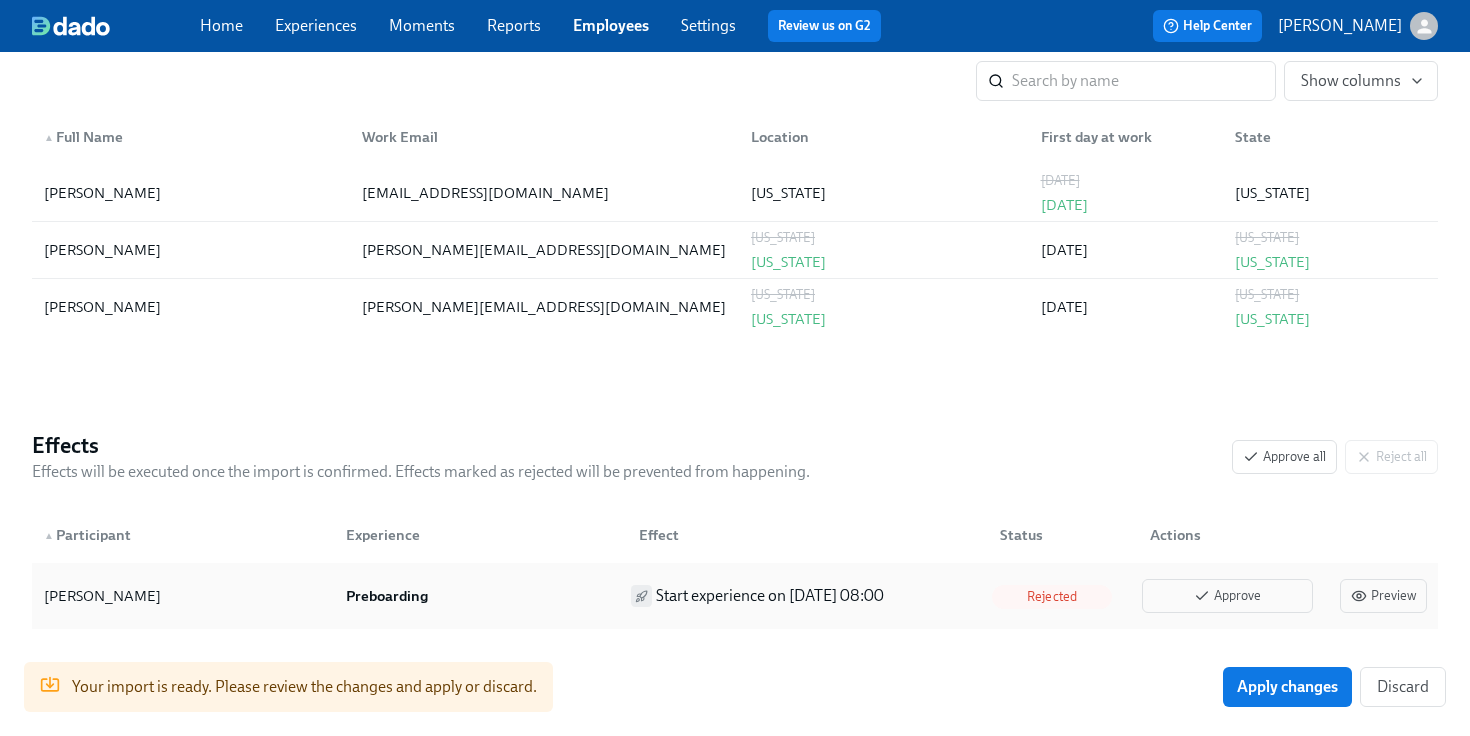 scroll, scrollTop: 361, scrollLeft: 0, axis: vertical 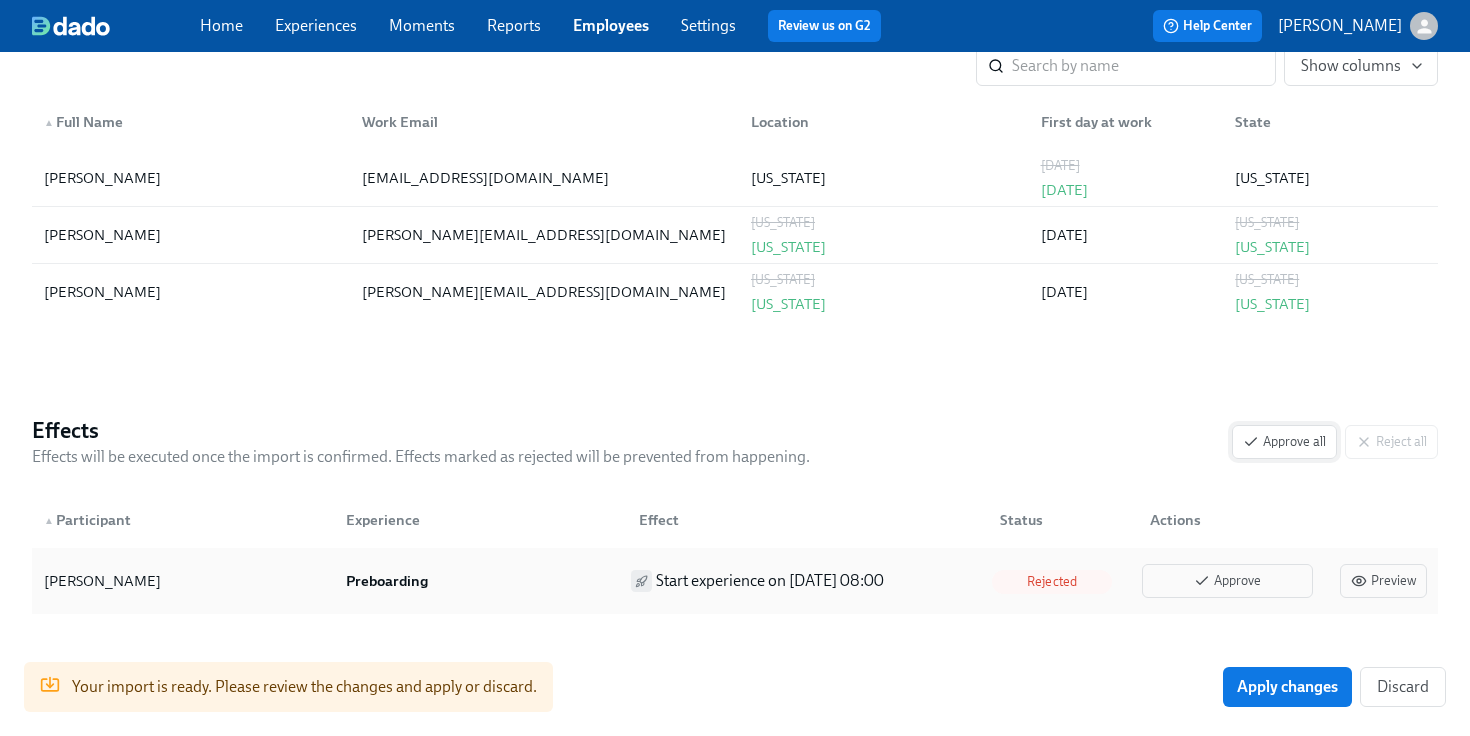 click 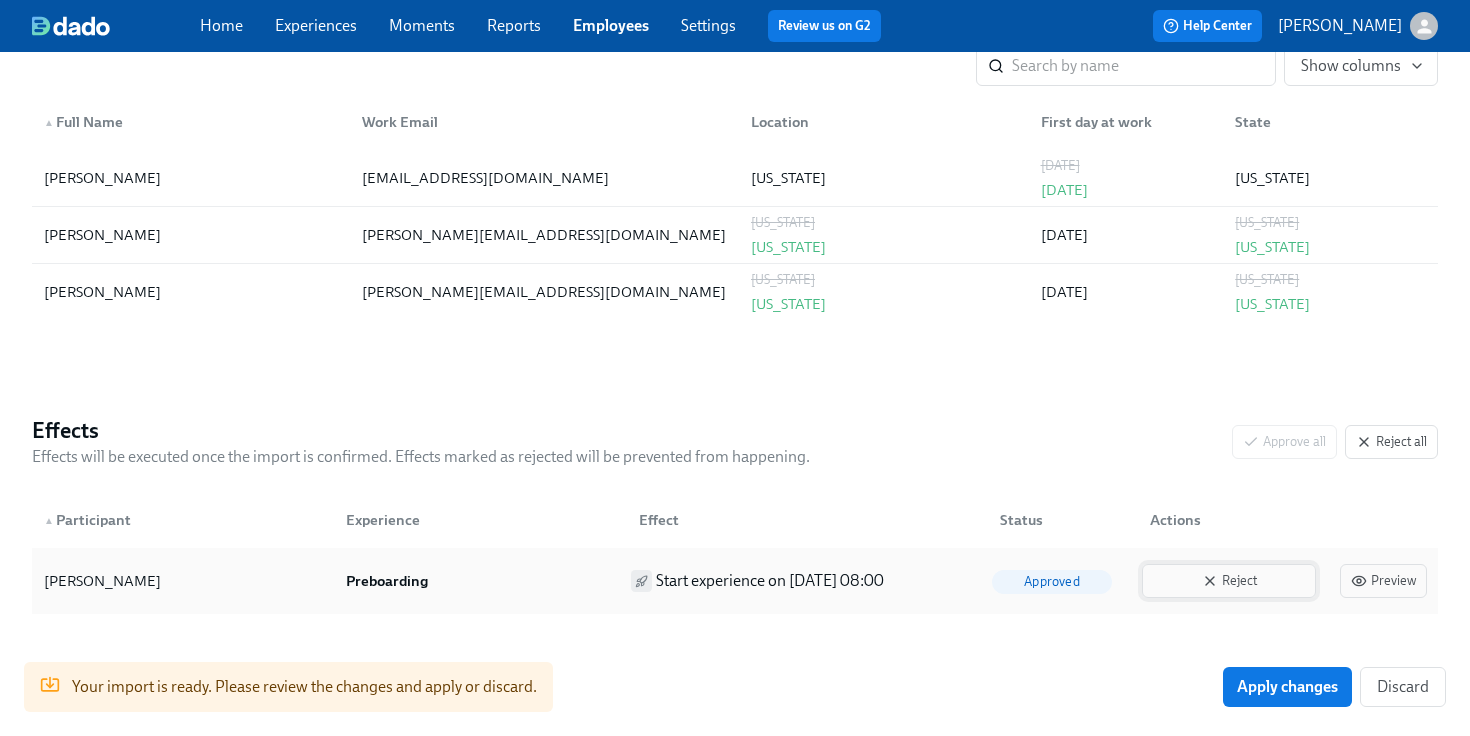 click on "Reject" at bounding box center [1229, 581] 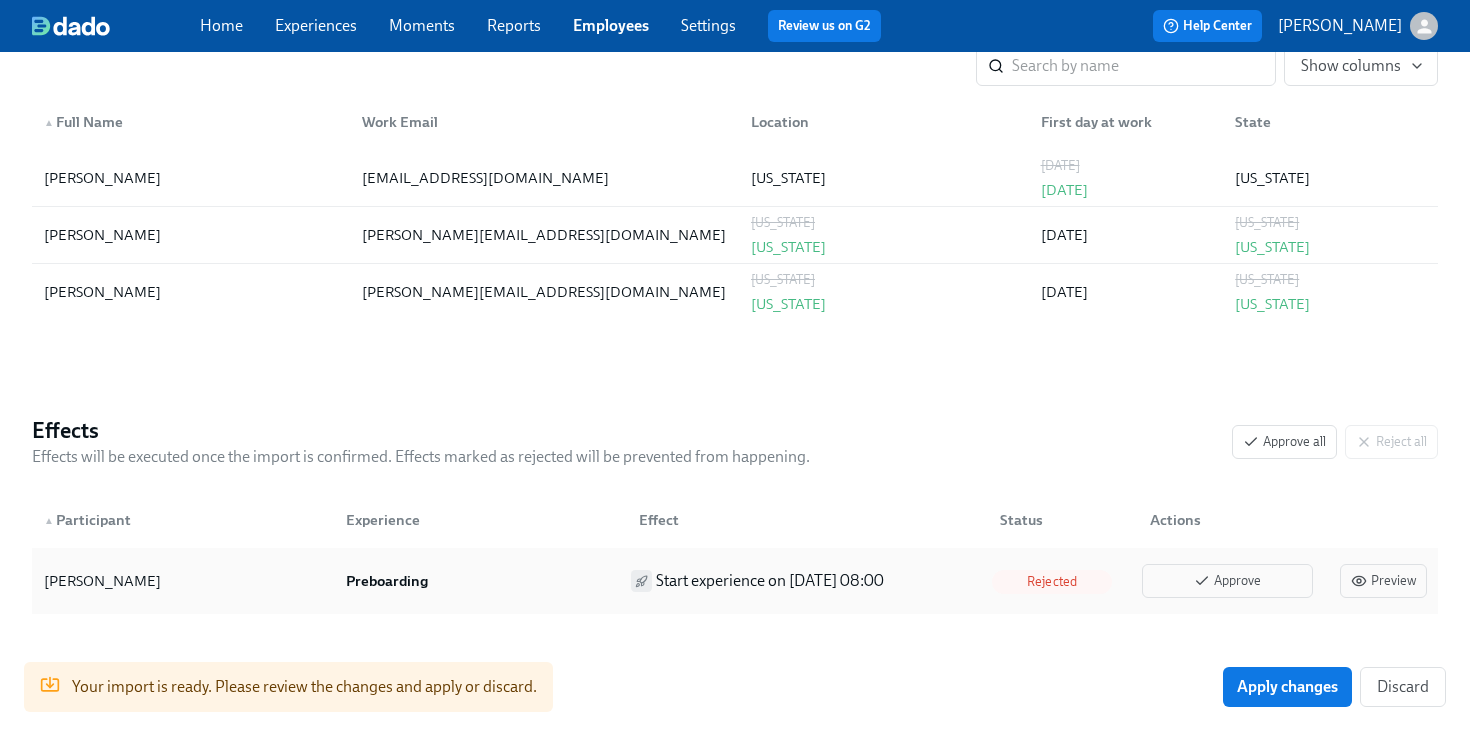 scroll, scrollTop: 255, scrollLeft: 0, axis: vertical 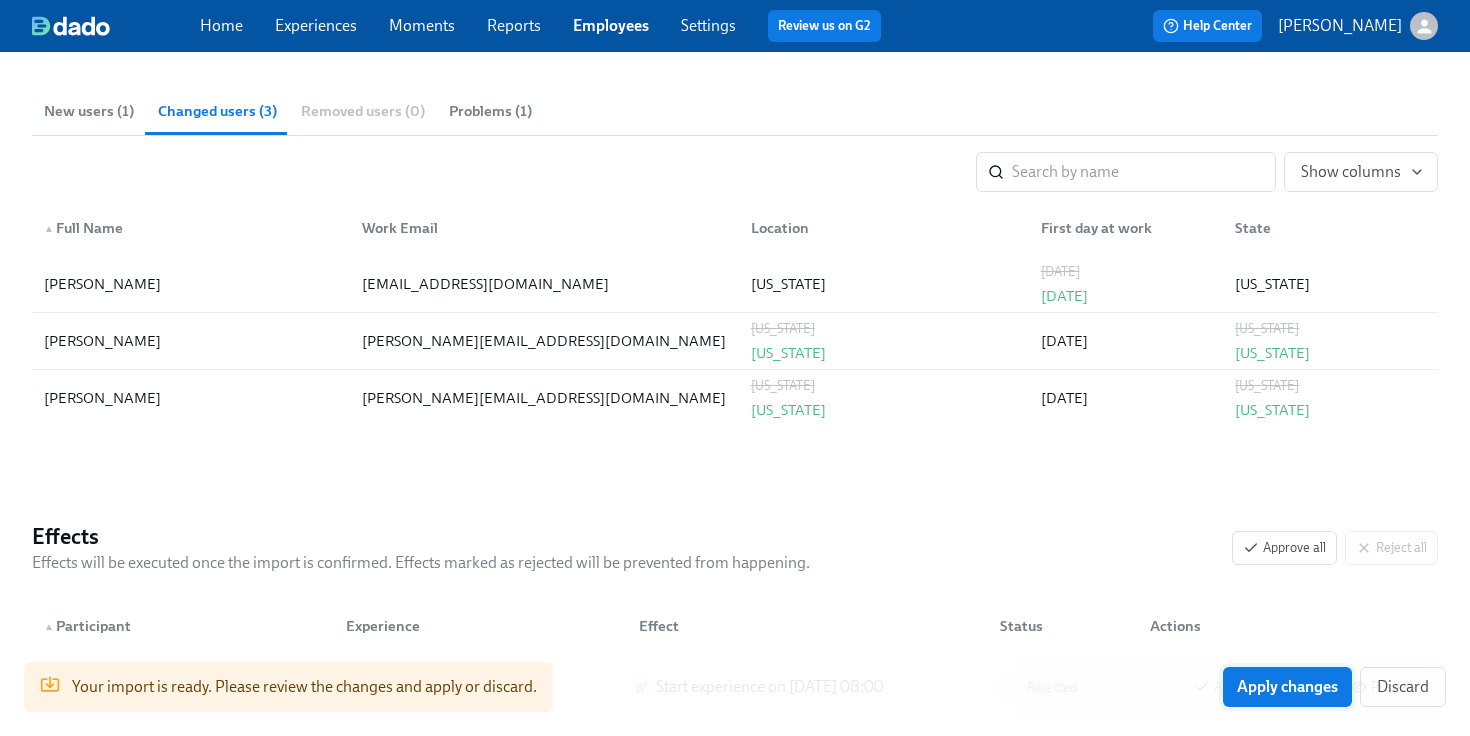 click on "Apply changes" at bounding box center (1287, 687) 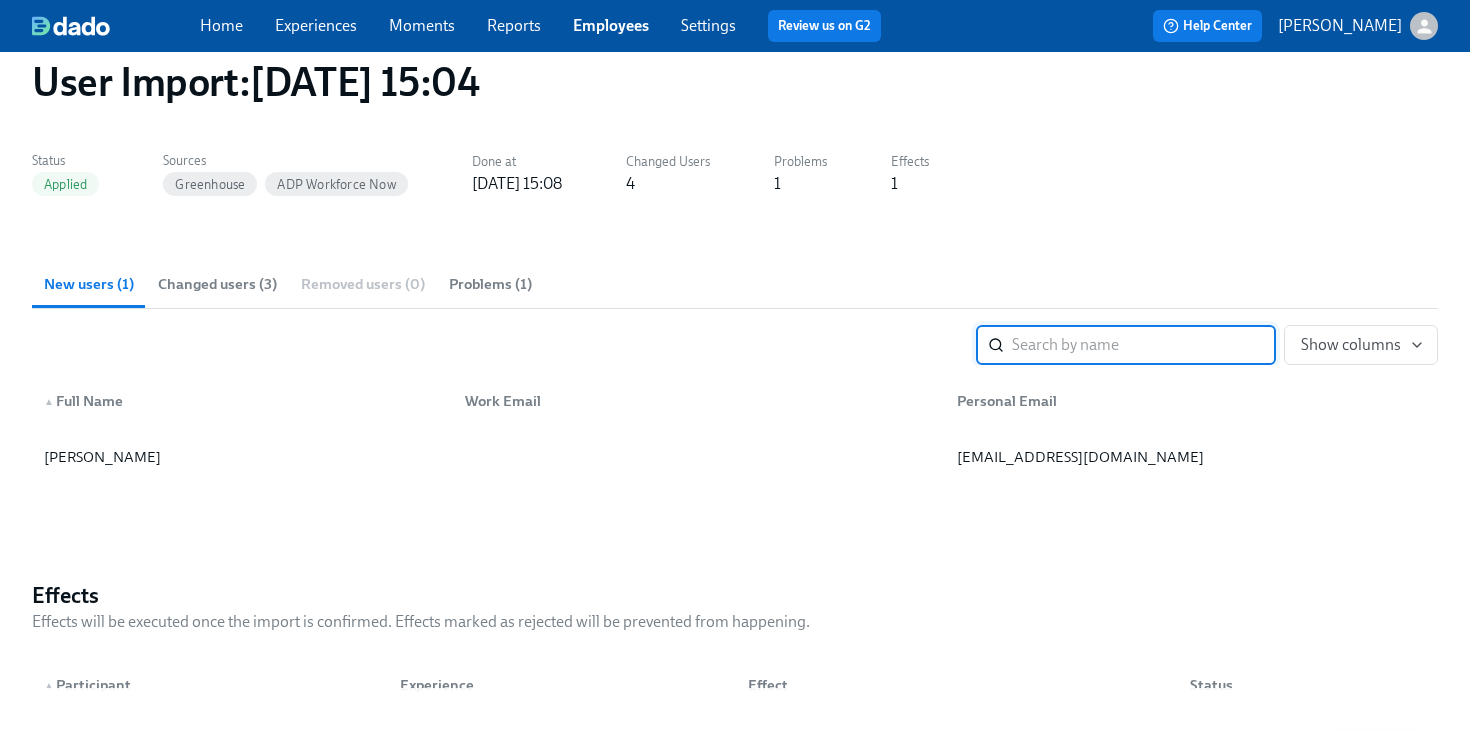 scroll, scrollTop: 0, scrollLeft: 0, axis: both 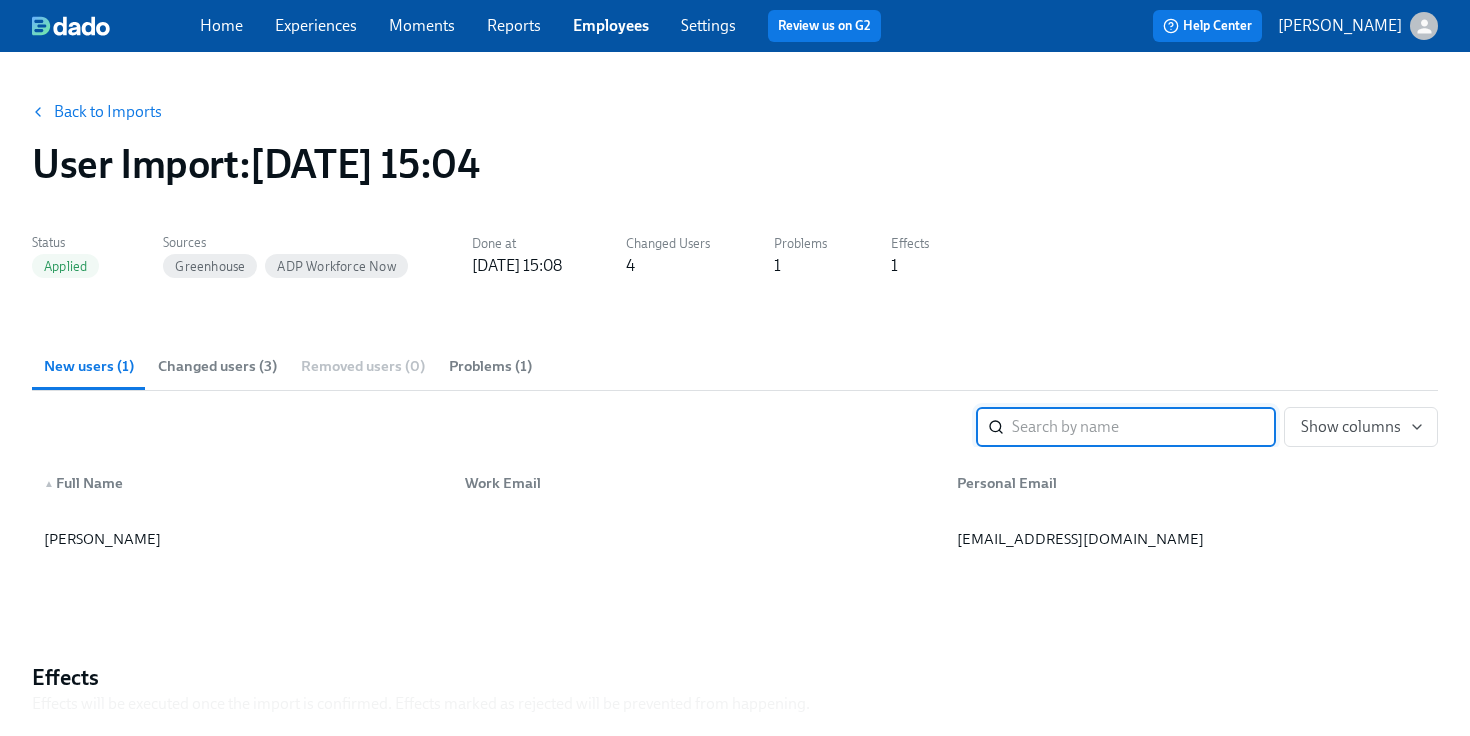 click on "Back to Imports" at bounding box center (108, 112) 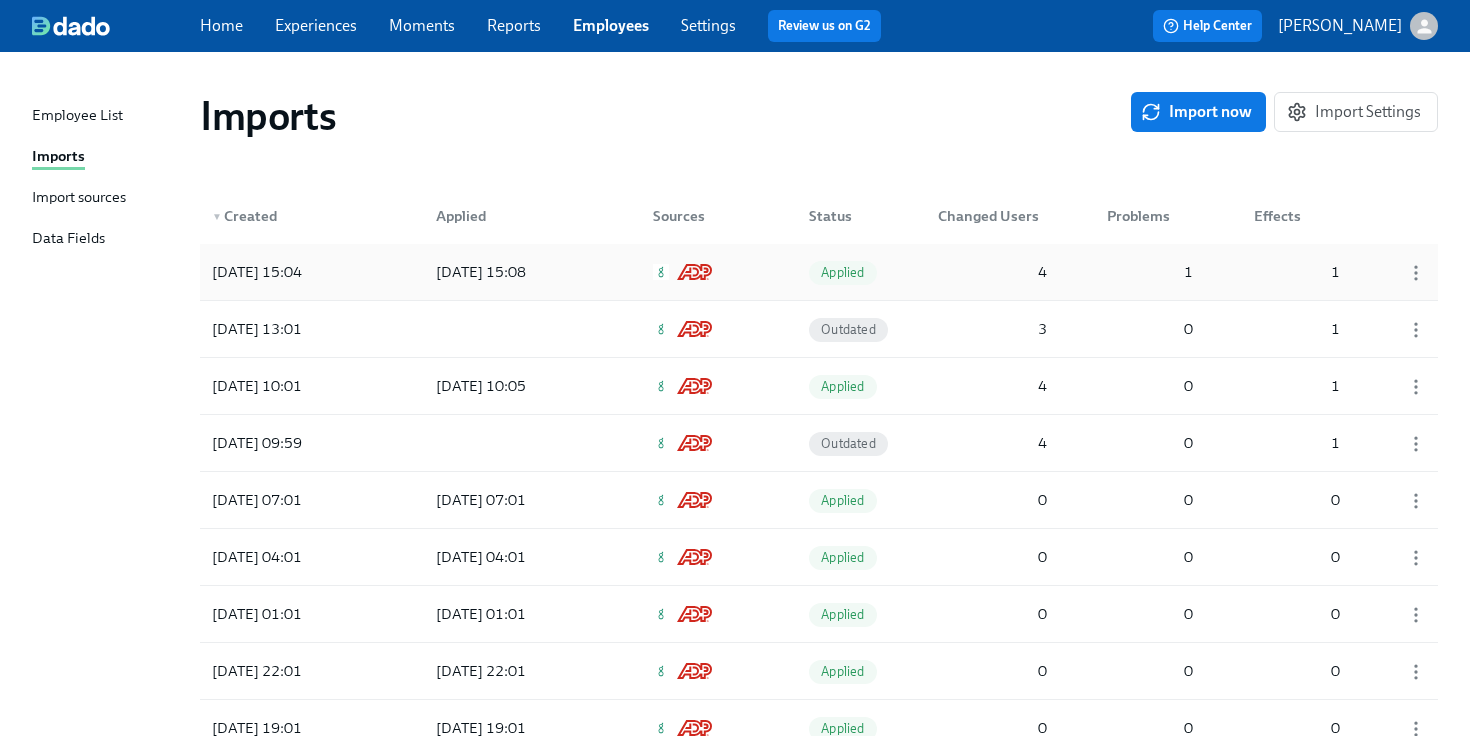 click on "[DATE] 15:08" at bounding box center [481, 272] 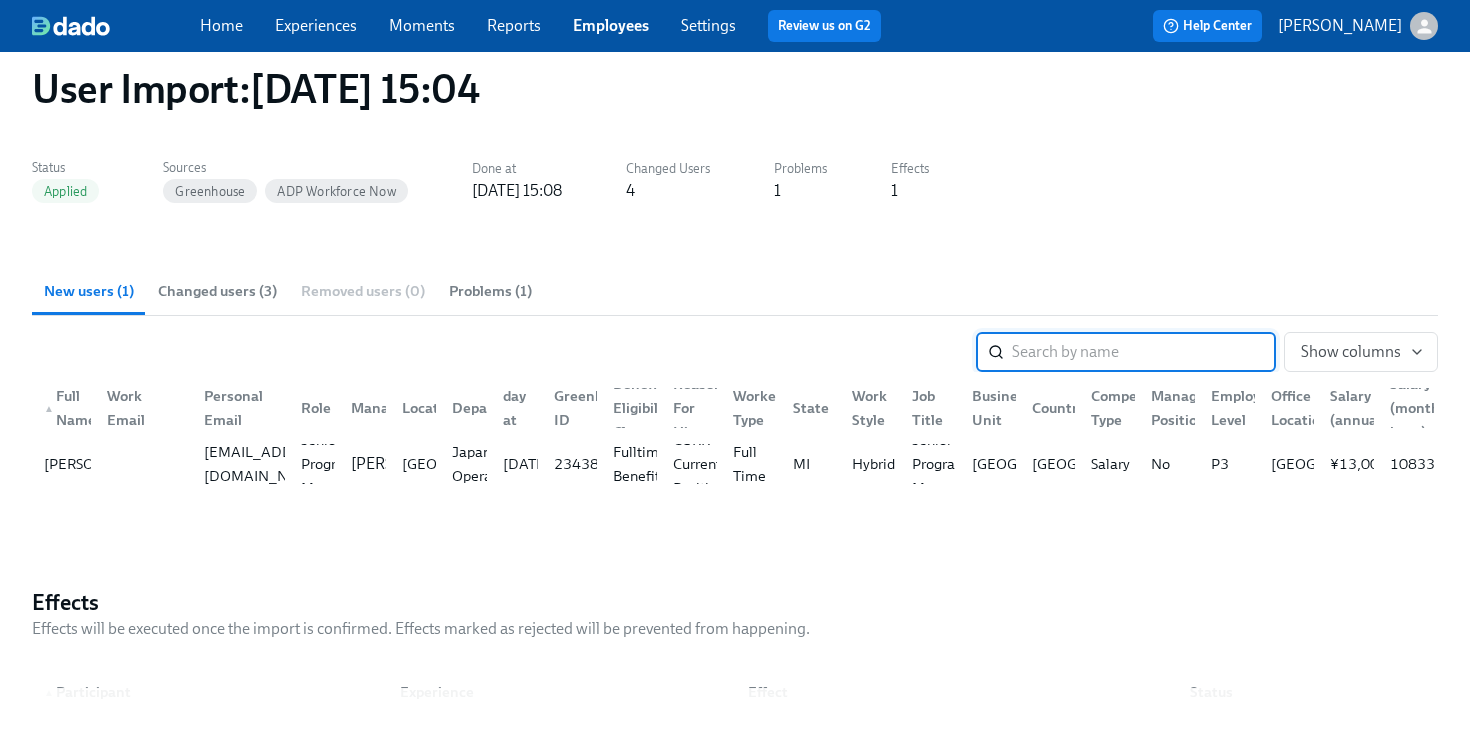 scroll, scrollTop: 0, scrollLeft: 0, axis: both 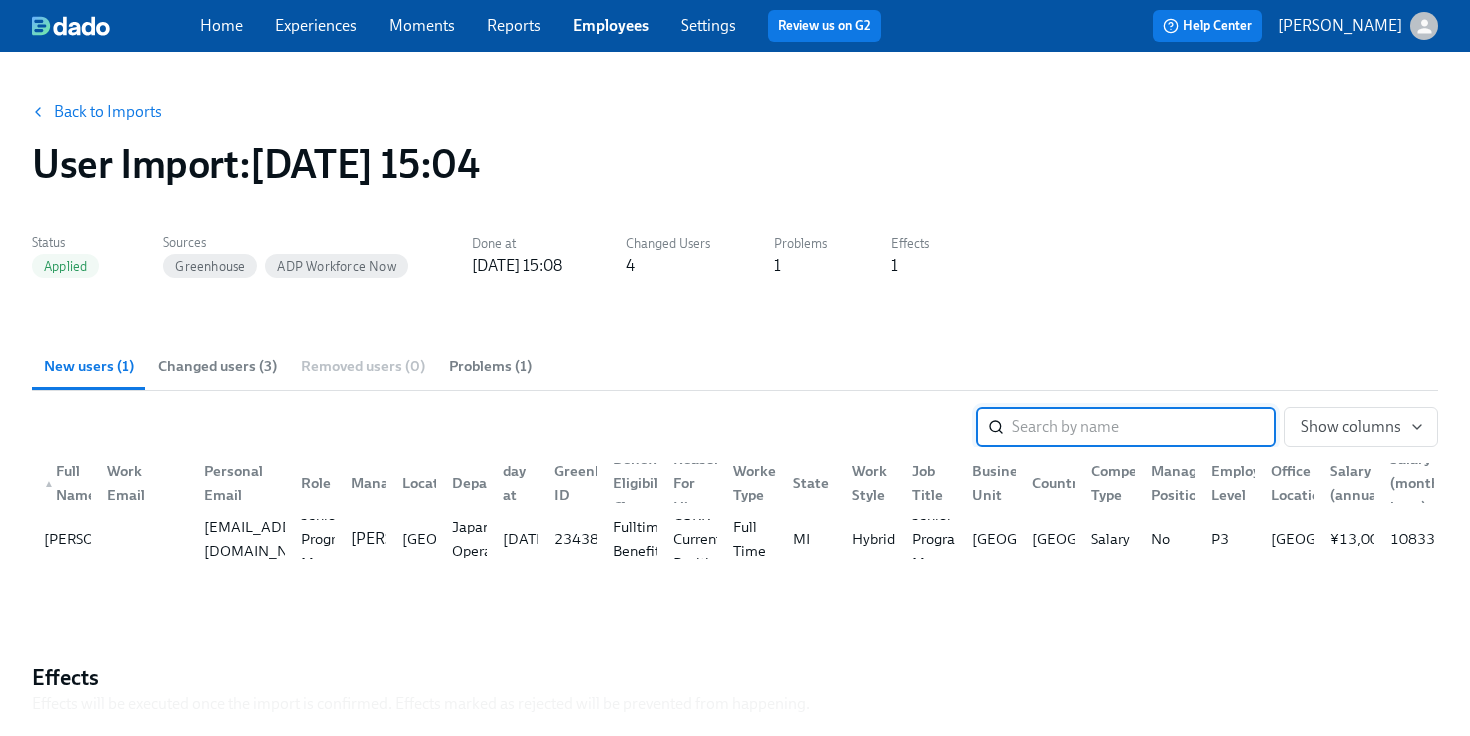 click on "Back to Imports" at bounding box center [108, 112] 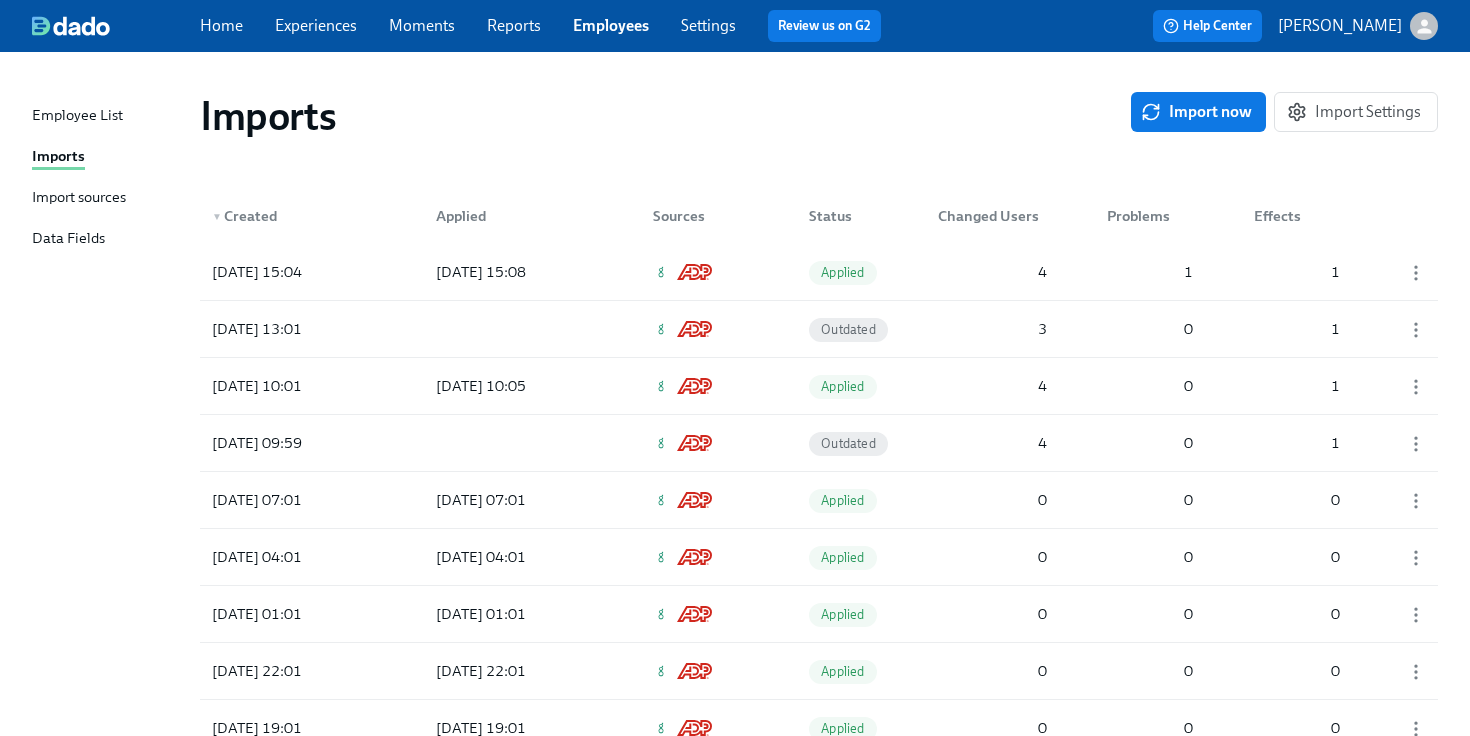 click on "Employee List" at bounding box center [77, 116] 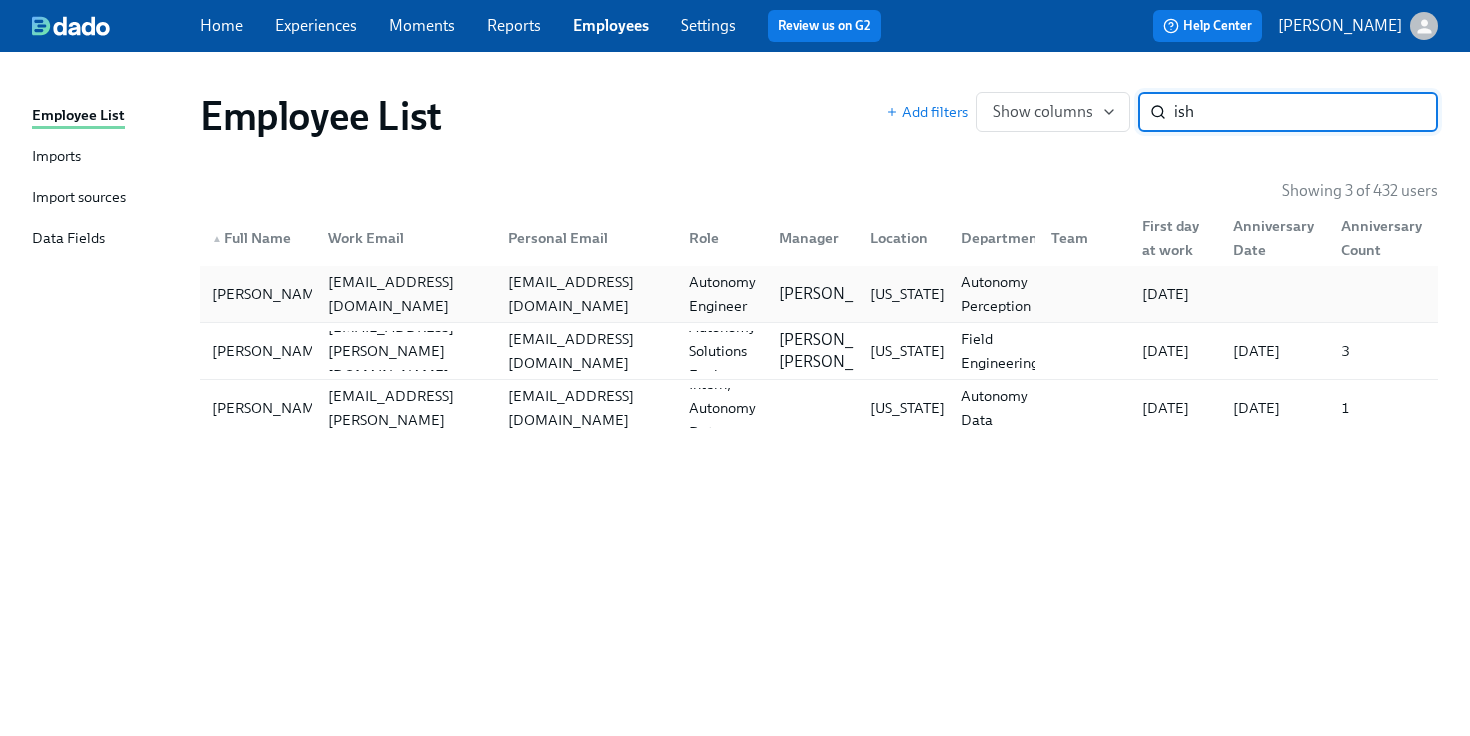 type on "ish" 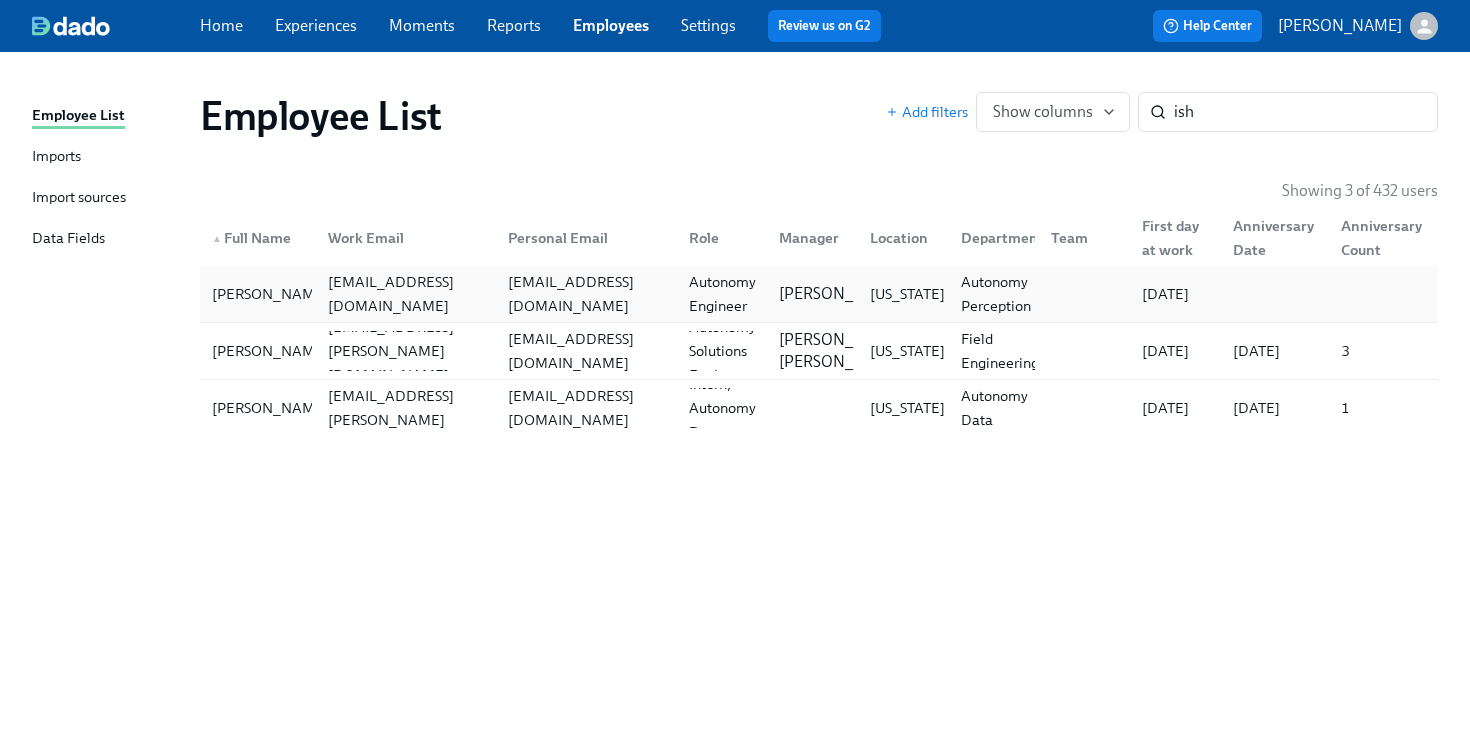 click on "[US_STATE]" at bounding box center [907, 294] 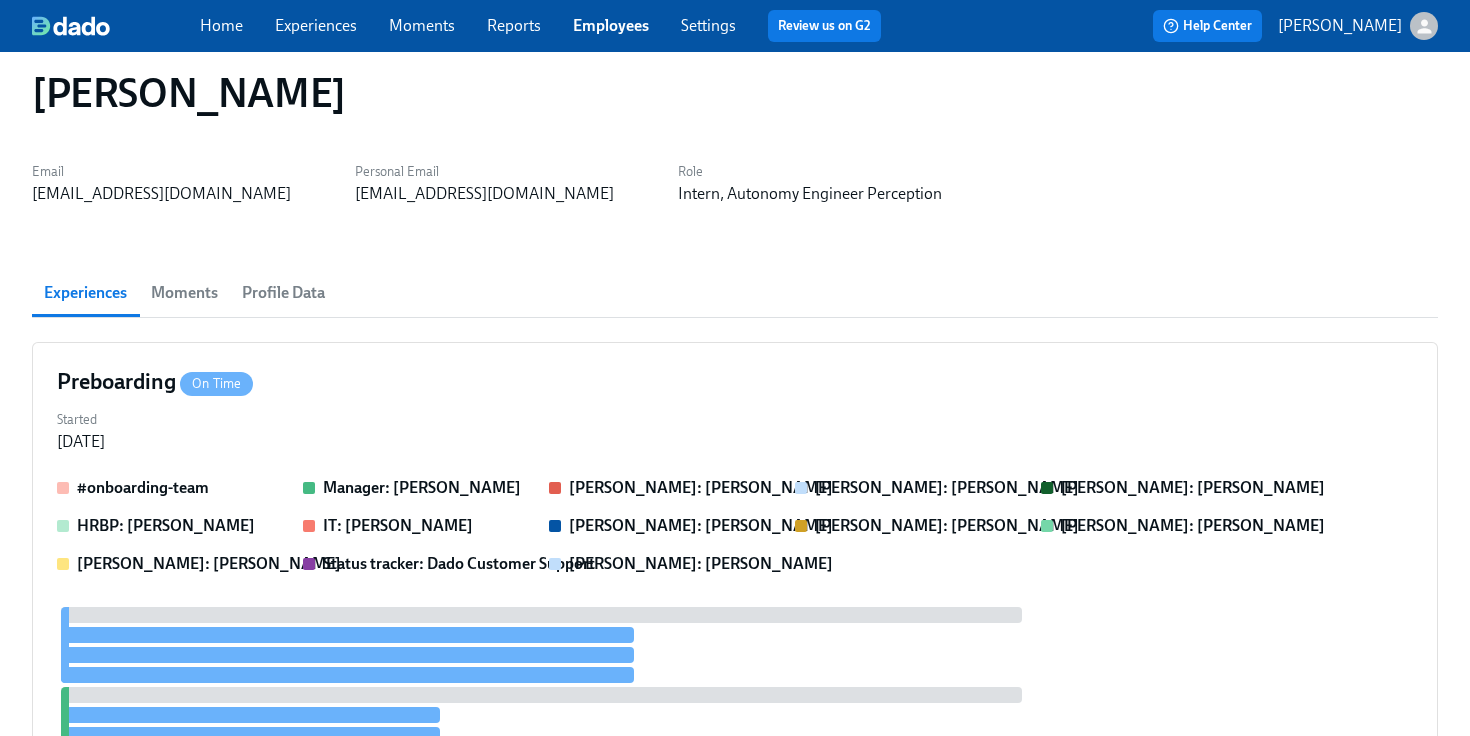 scroll, scrollTop: 0, scrollLeft: 0, axis: both 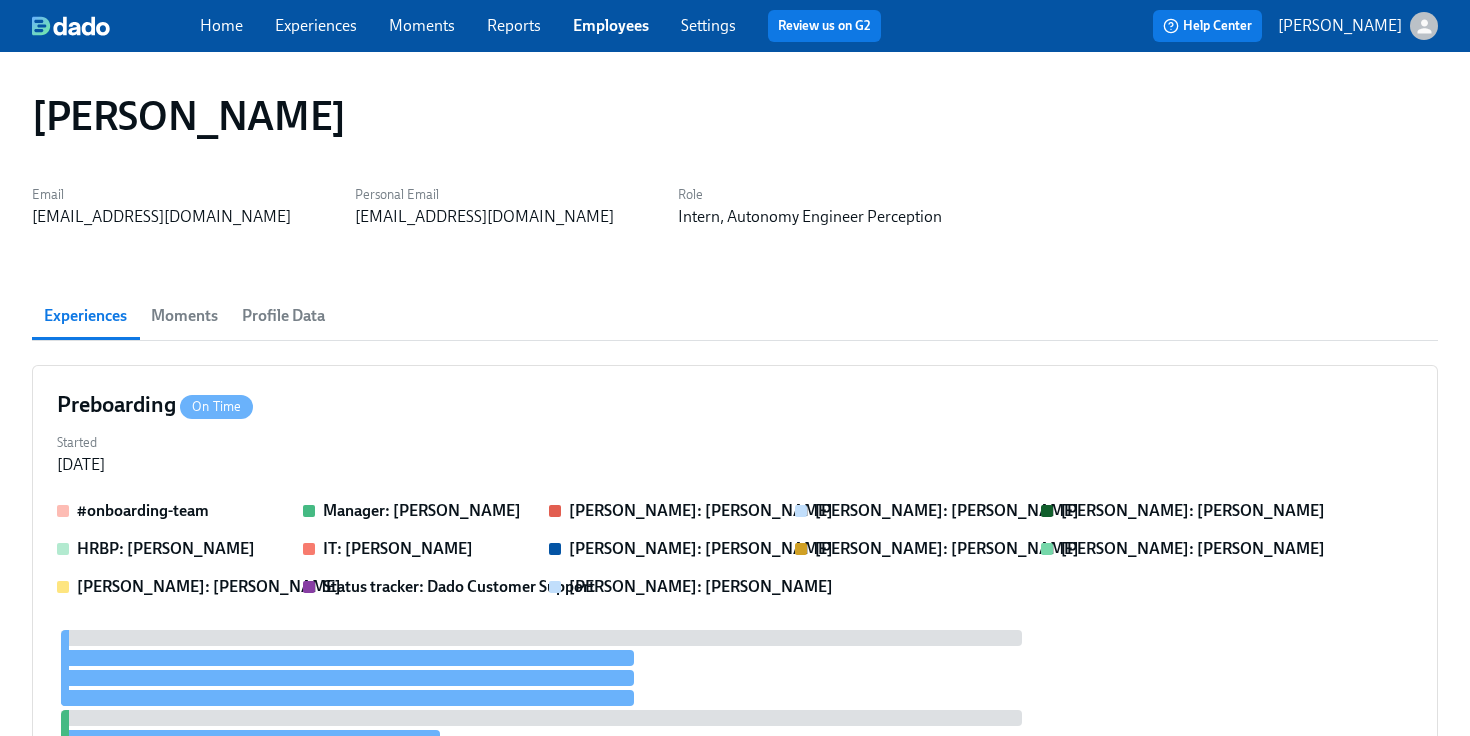 click on "Profile Data" at bounding box center (283, 316) 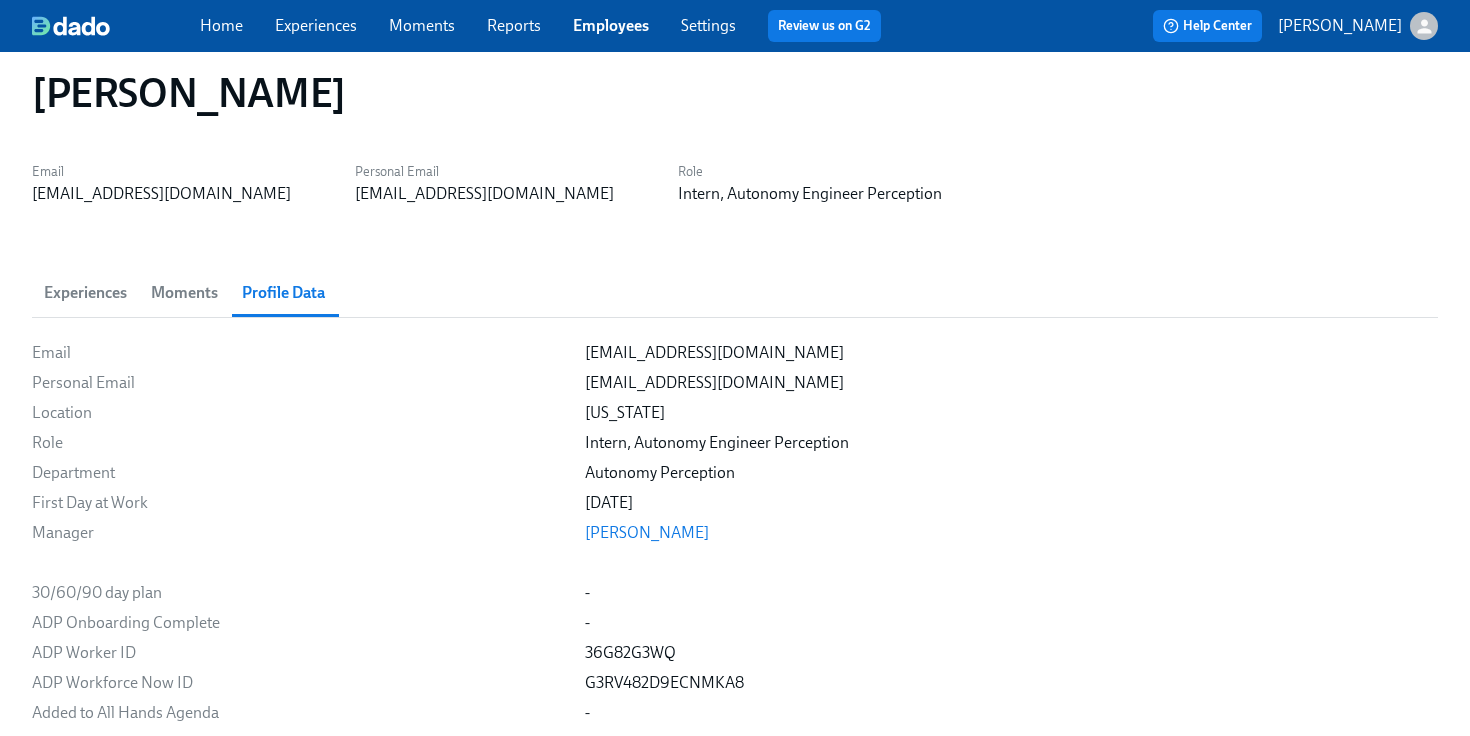 scroll, scrollTop: 27, scrollLeft: 0, axis: vertical 